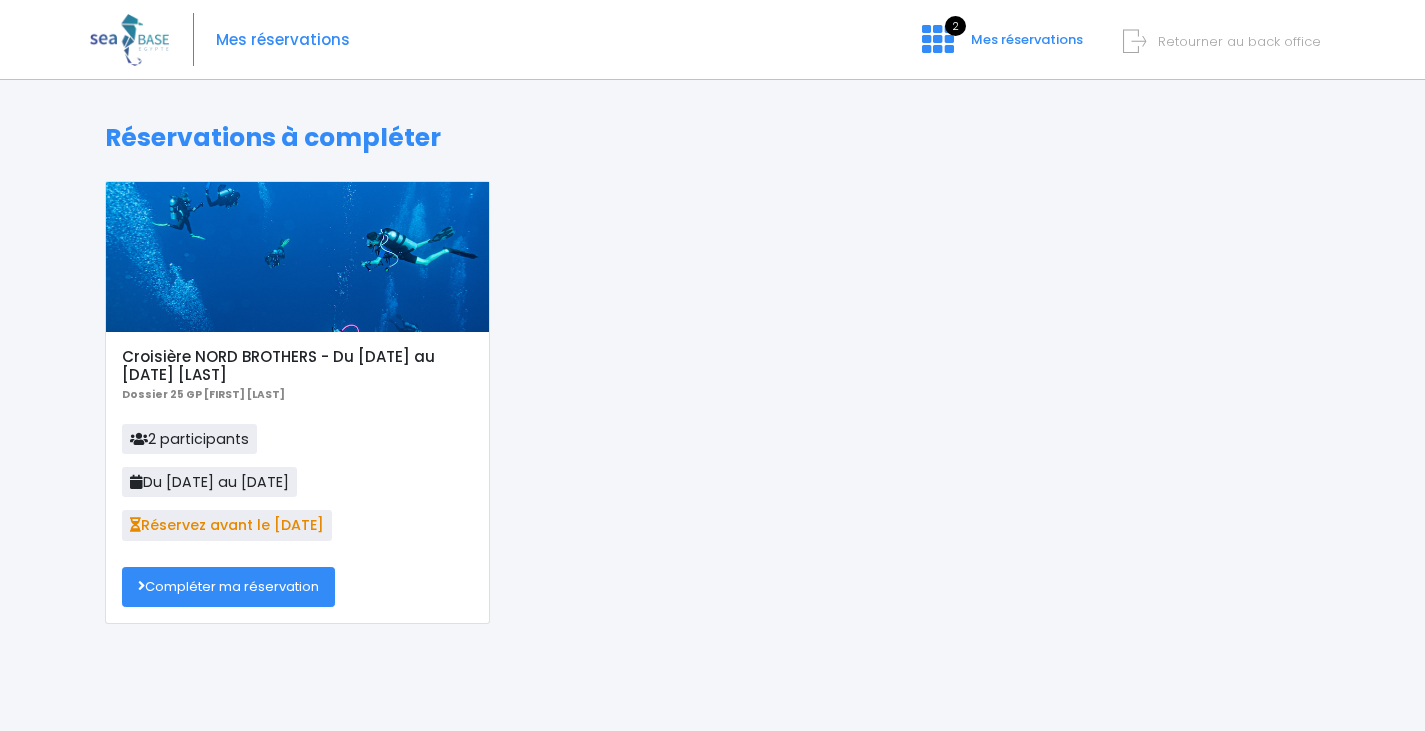 scroll, scrollTop: 0, scrollLeft: 0, axis: both 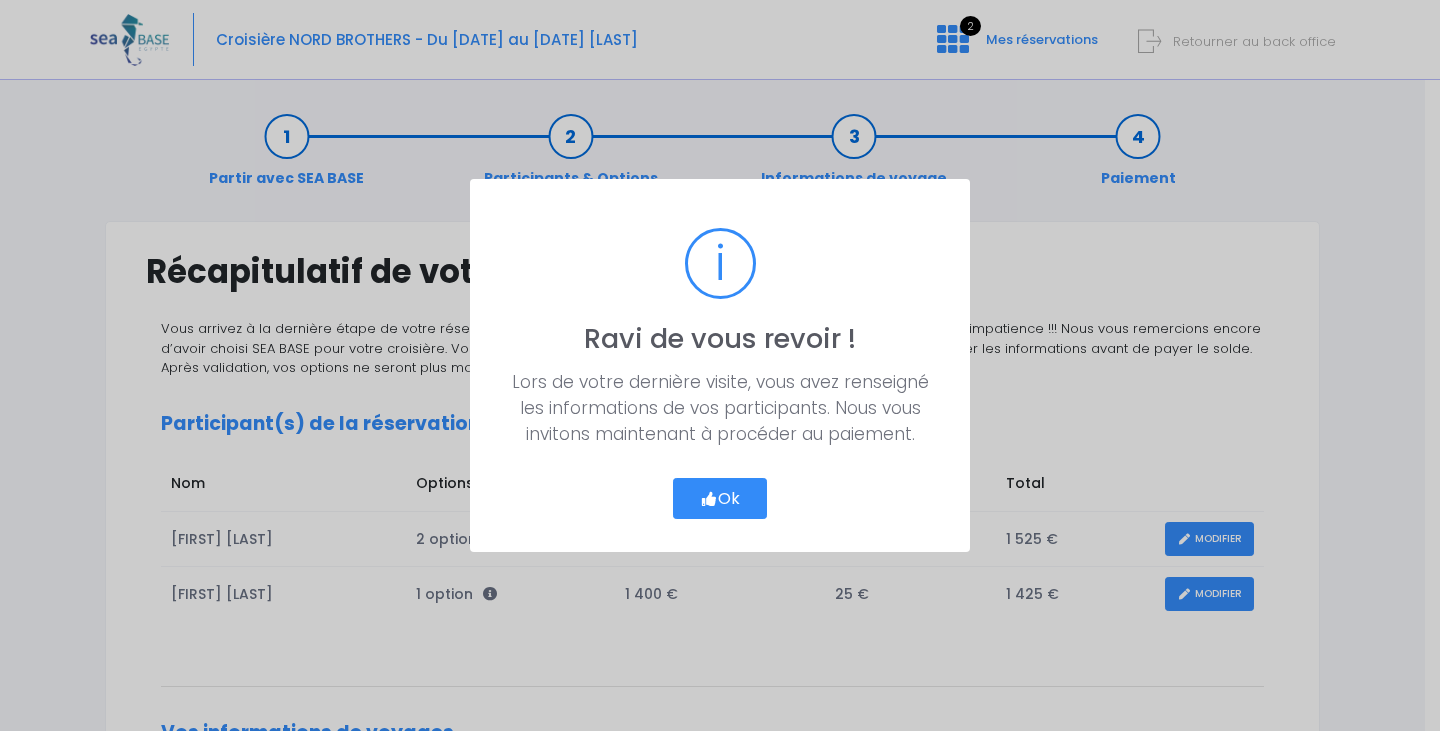 drag, startPoint x: 693, startPoint y: 502, endPoint x: 943, endPoint y: 502, distance: 250 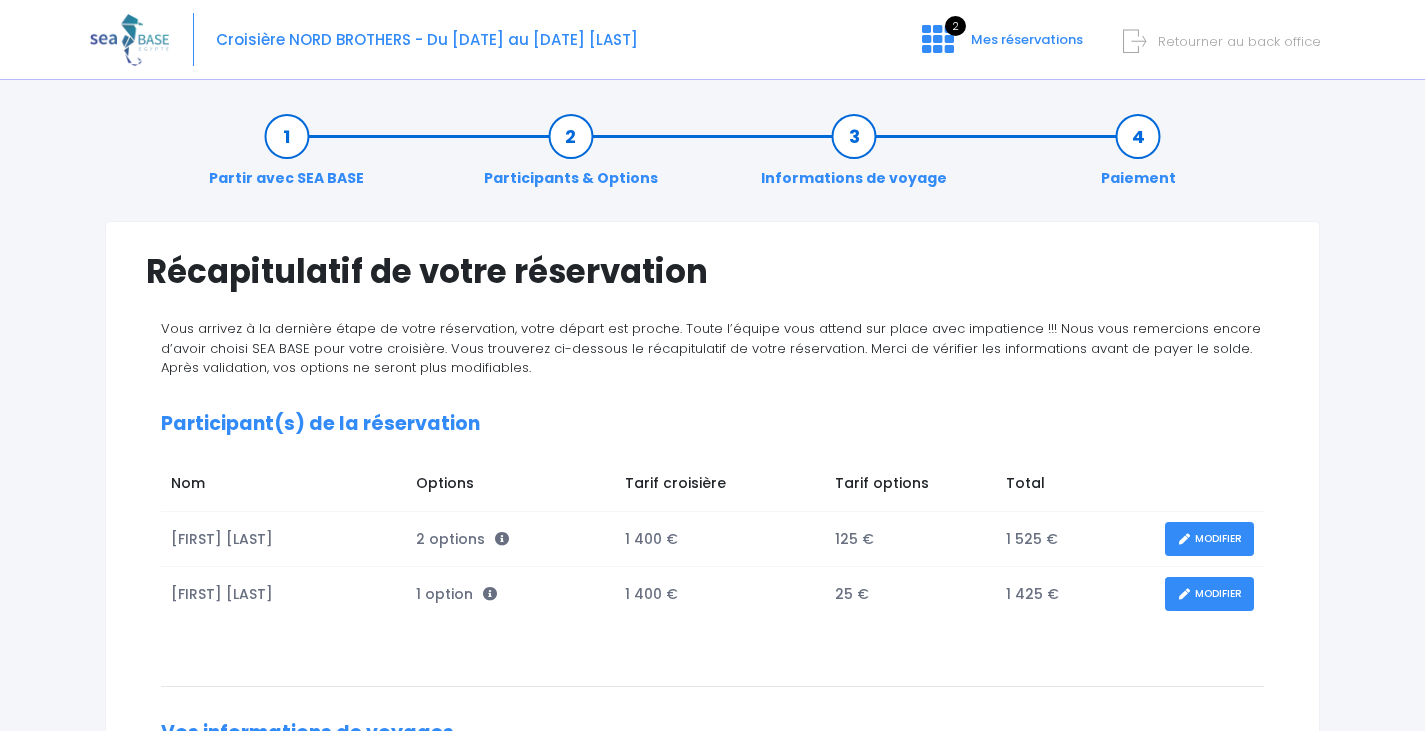 click on "MODIFIER" at bounding box center [1209, 539] 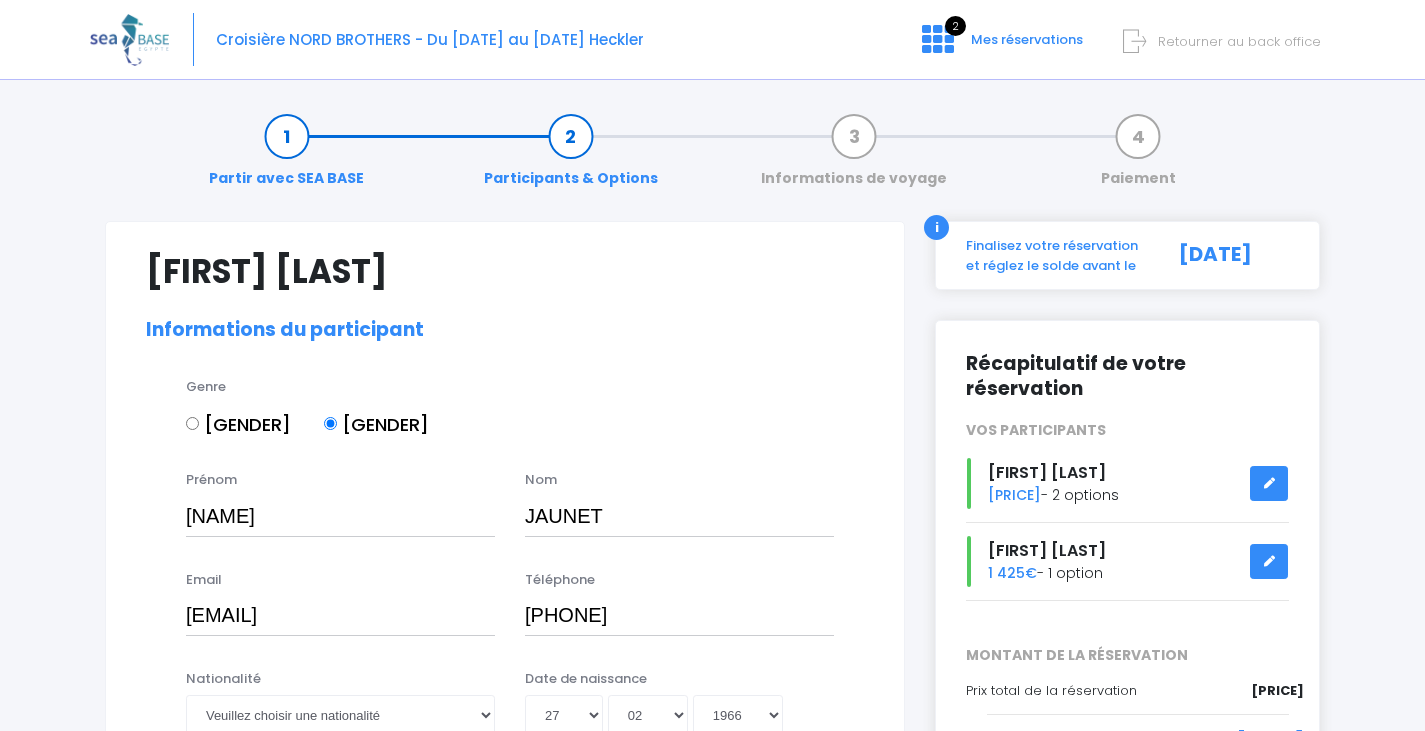 select on "N3" 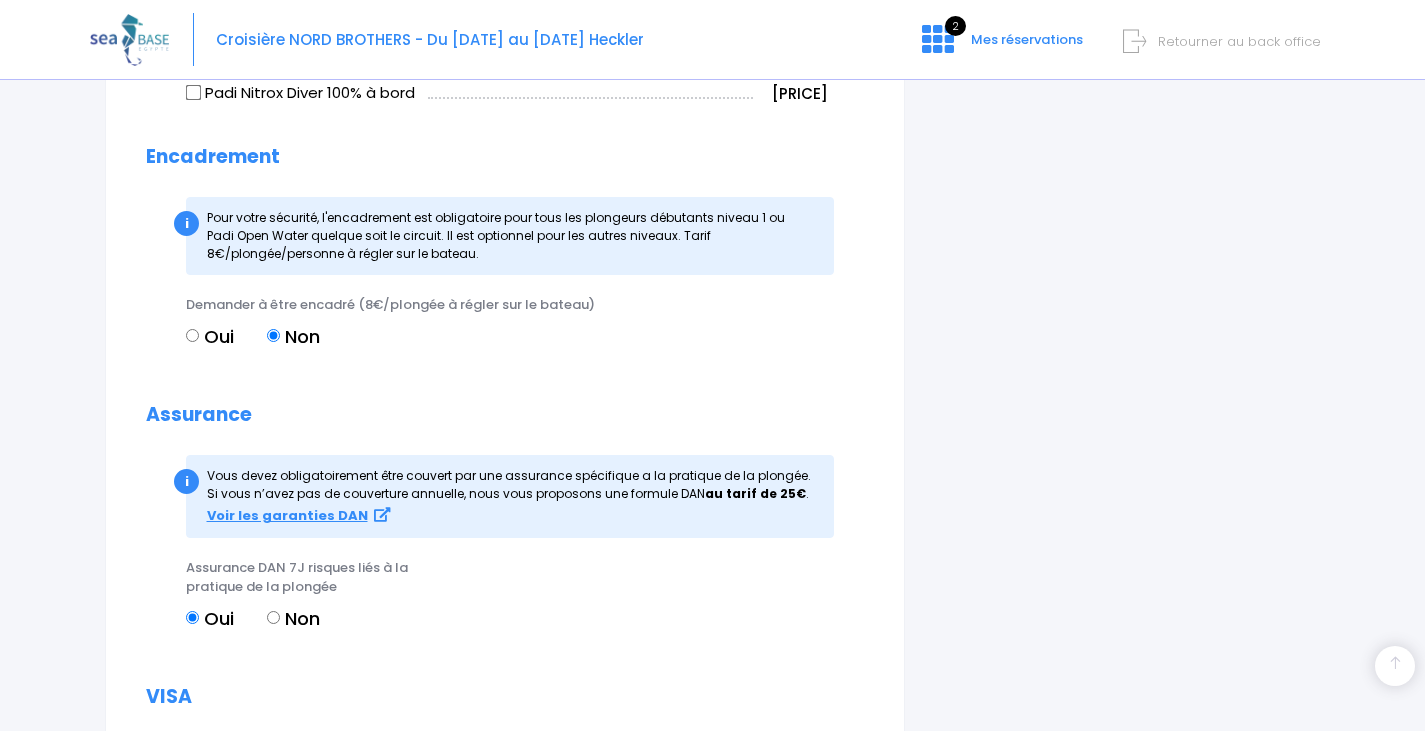 scroll, scrollTop: 2400, scrollLeft: 0, axis: vertical 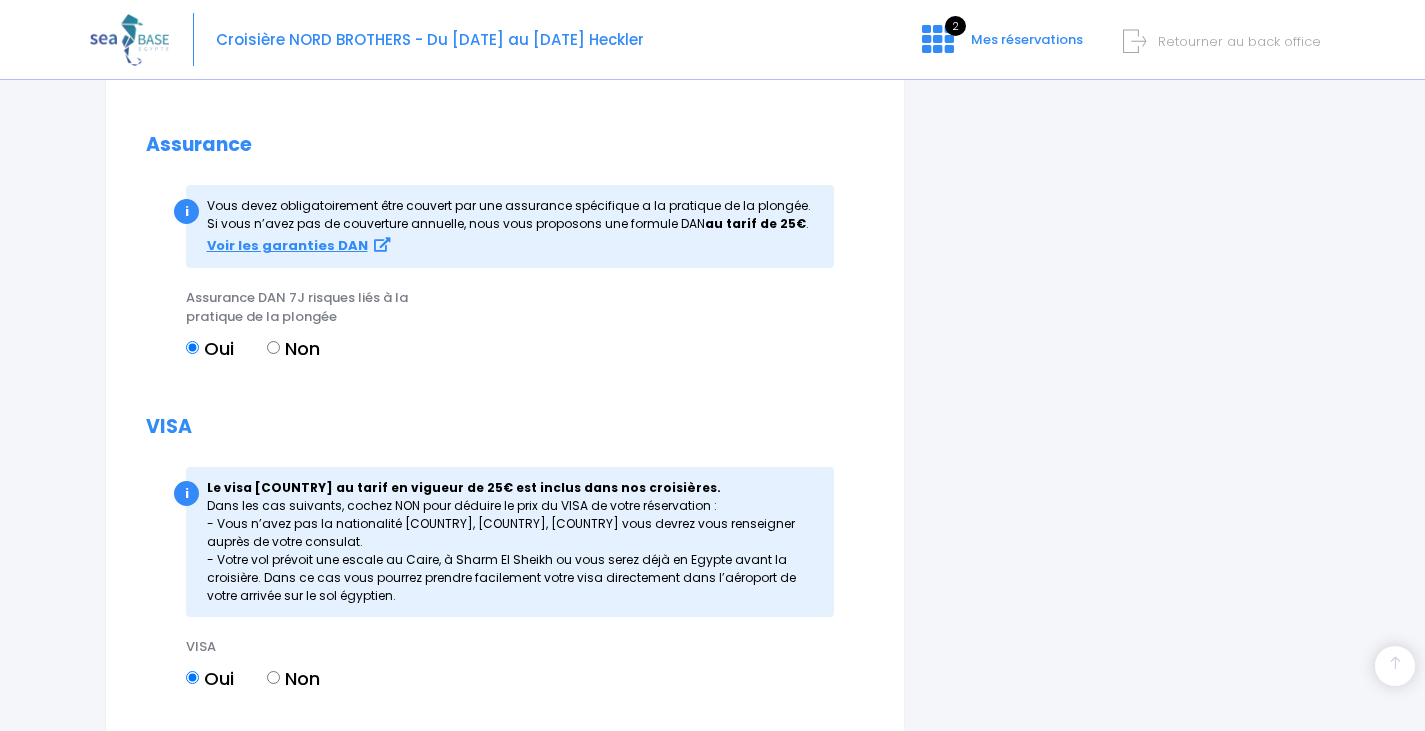 click on "Non" at bounding box center (273, 677) 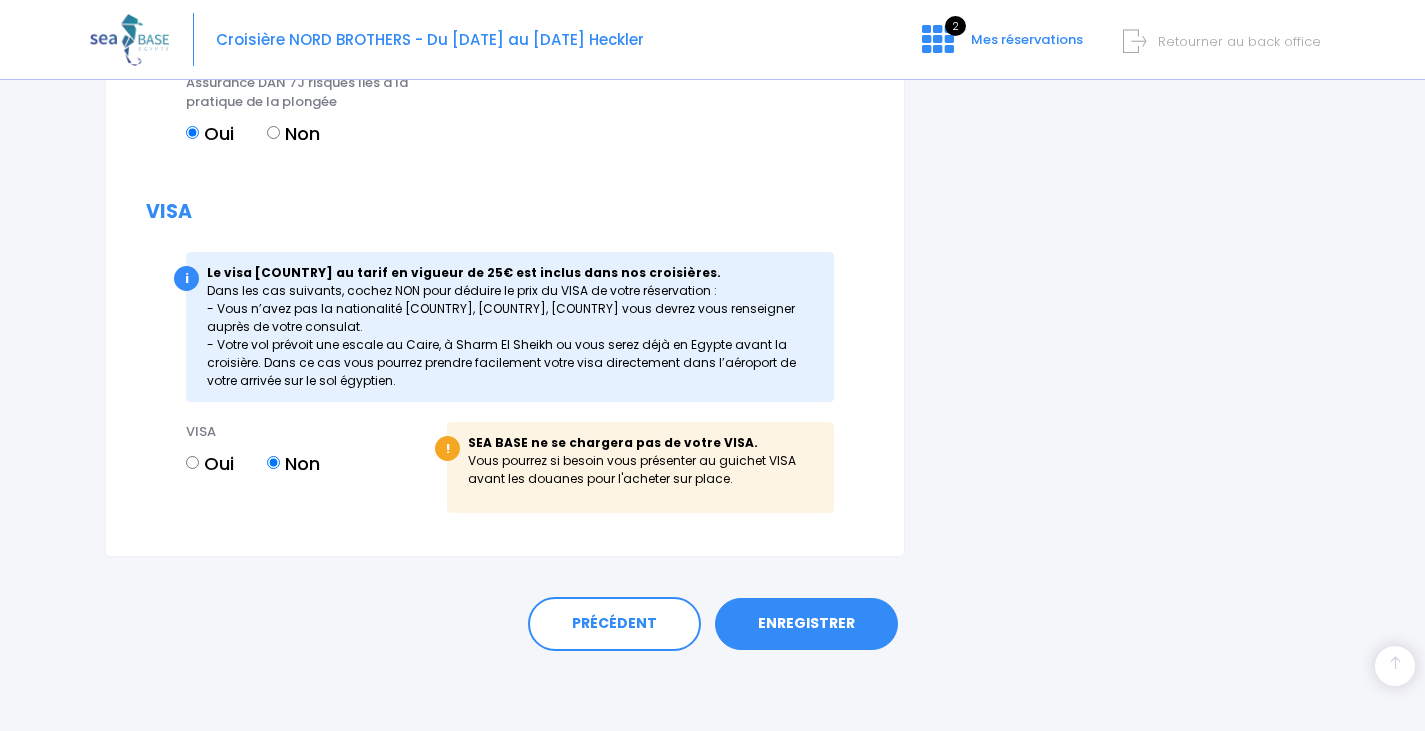 click on "ENREGISTRER" at bounding box center (806, 624) 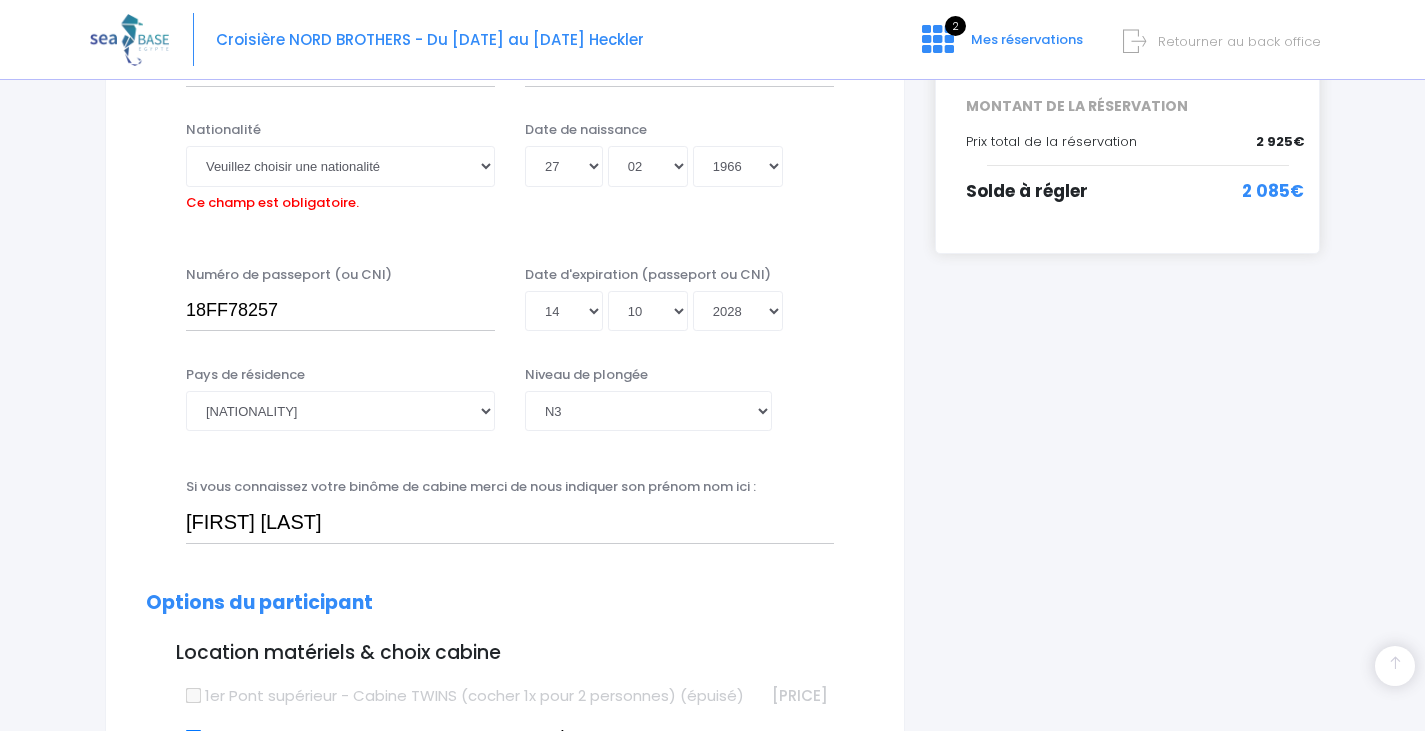 scroll, scrollTop: 495, scrollLeft: 0, axis: vertical 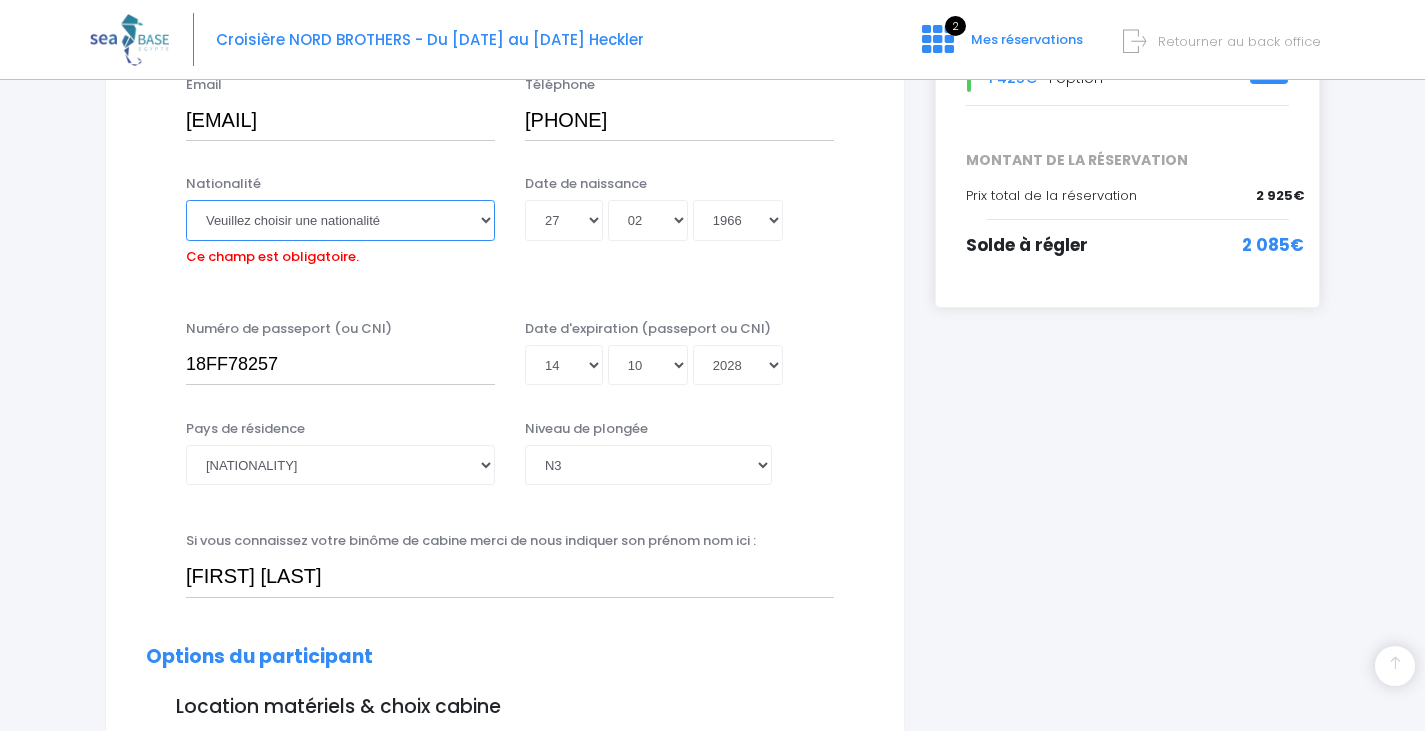 click on "Veuillez choisir une nationalité
Afghane
Albanaise
Algerienne
Allemande
Americaine
Andorrane
Angolaise
Antiguaise et barbudienne
Argentine Armenienne Australienne Autrichienne Azerbaïdjanaise Bahamienne" at bounding box center [340, 220] 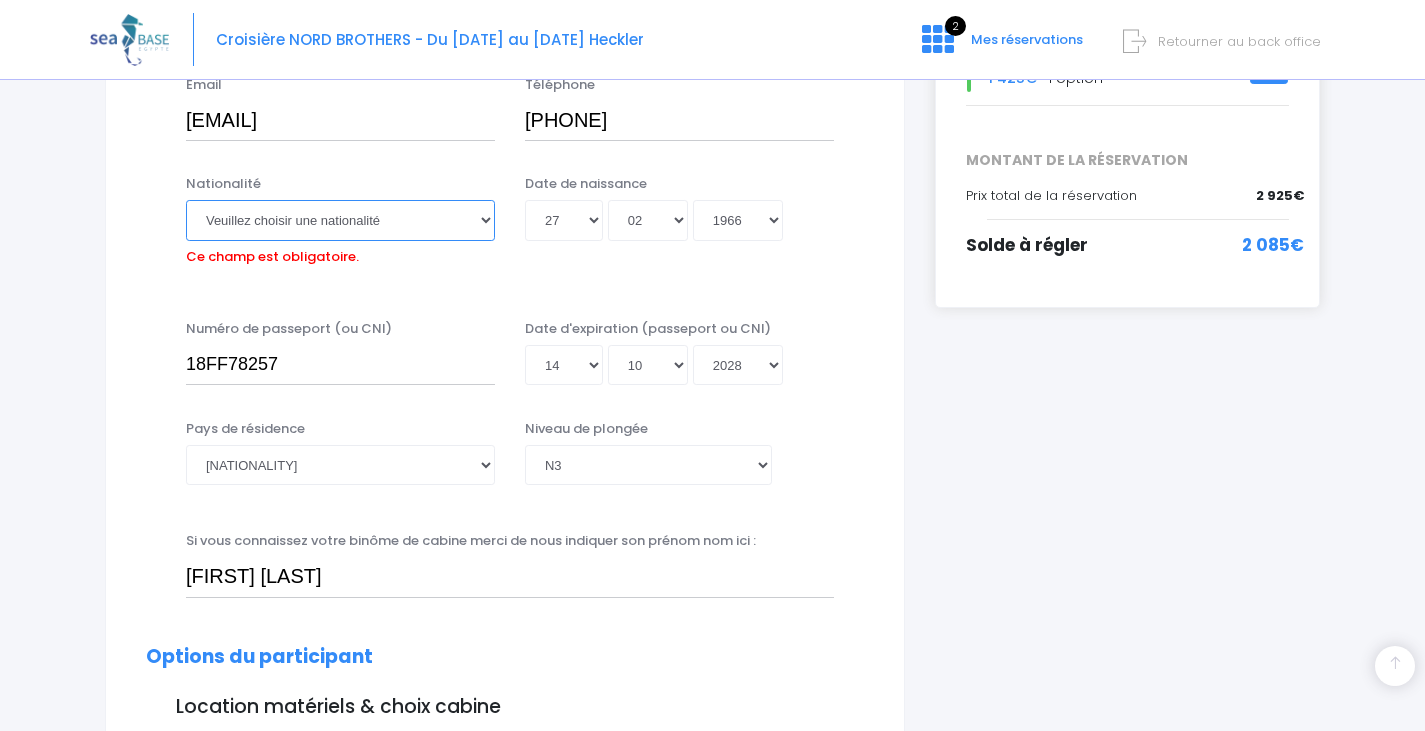 select on "Française" 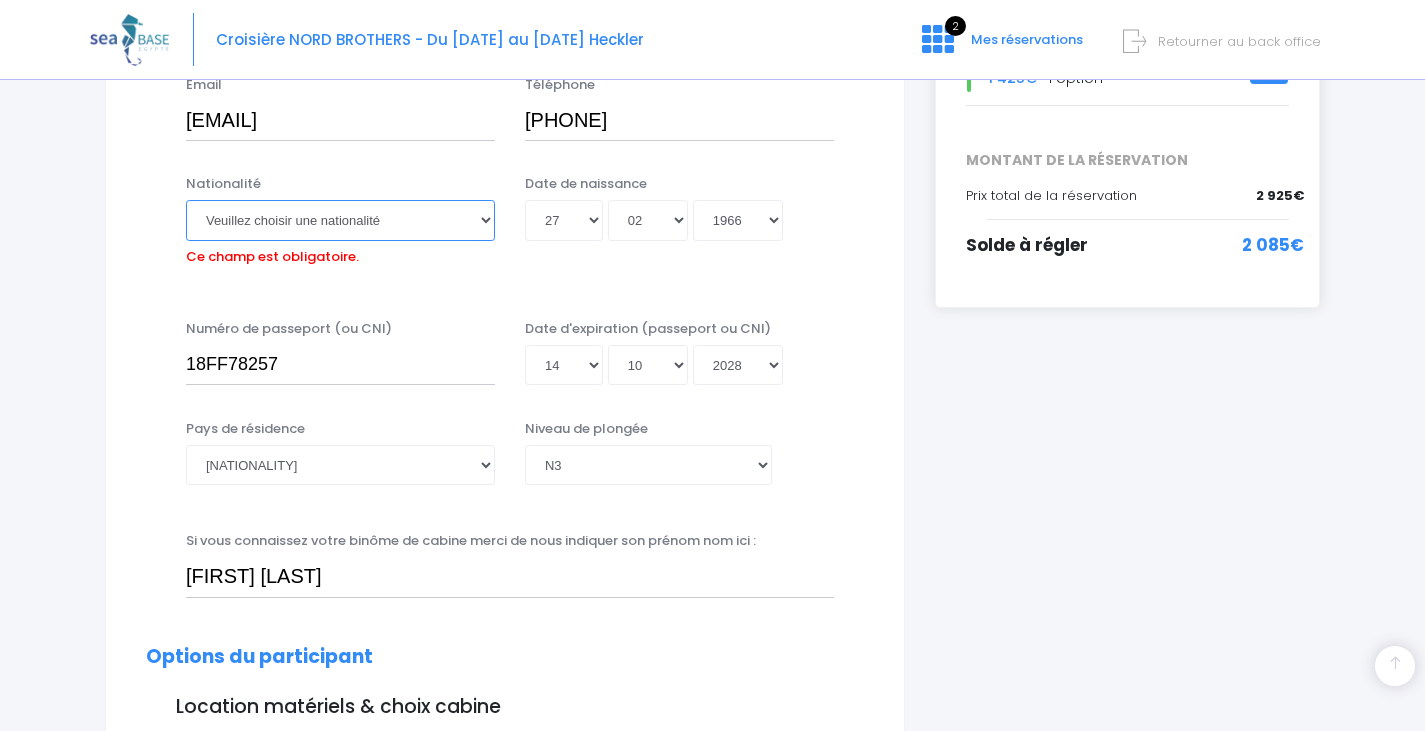 click on "Veuillez choisir une nationalité
Afghane
Albanaise
Algerienne
Allemande
Americaine
Andorrane
Angolaise
Antiguaise et barbudienne
Argentine Armenienne Australienne Autrichienne Azerbaïdjanaise Bahamienne" at bounding box center (340, 220) 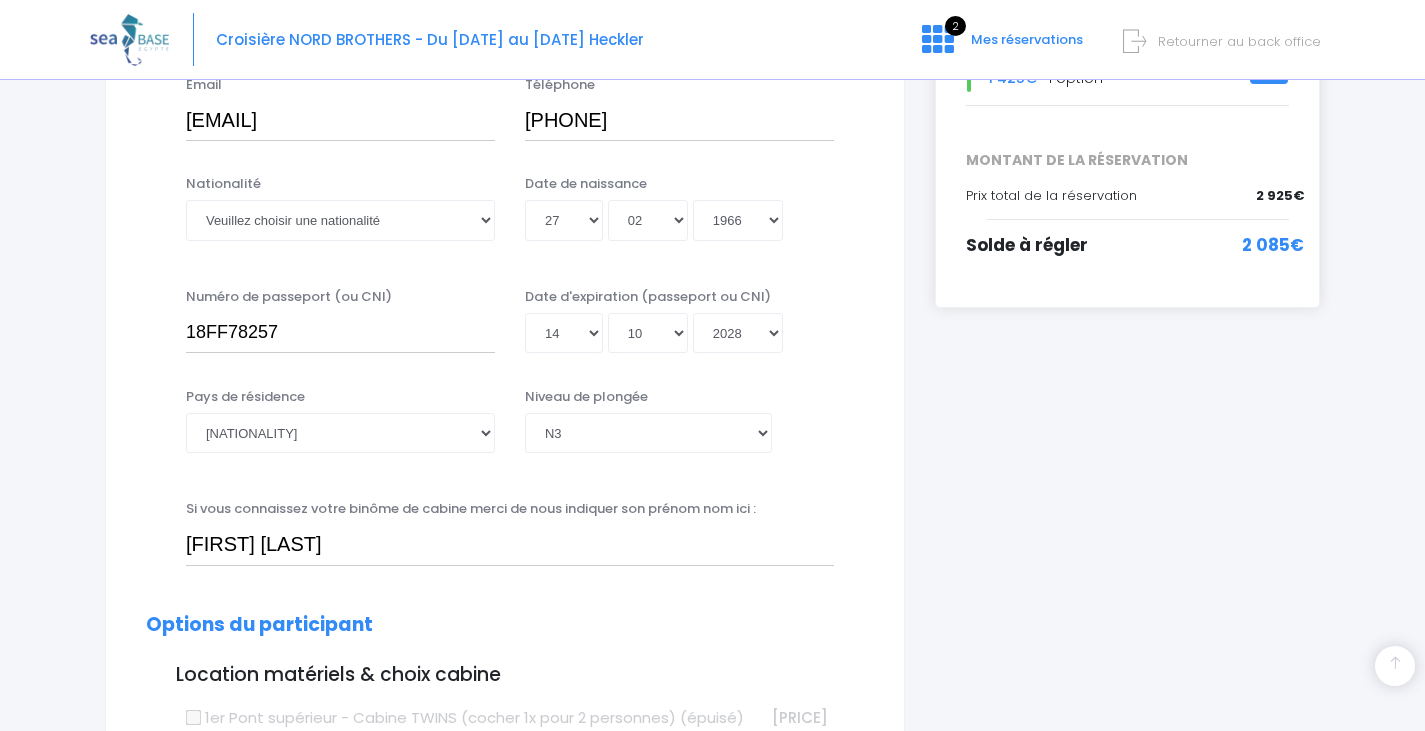 click on "i
Finalisez votre réservation et réglez le solde avant le
02/09/2025
Récapitulatif de votre réservation
VOS PARTICIPANTS
Catherine JAUNET
1 525€  1 425€" at bounding box center [1127, 1201] 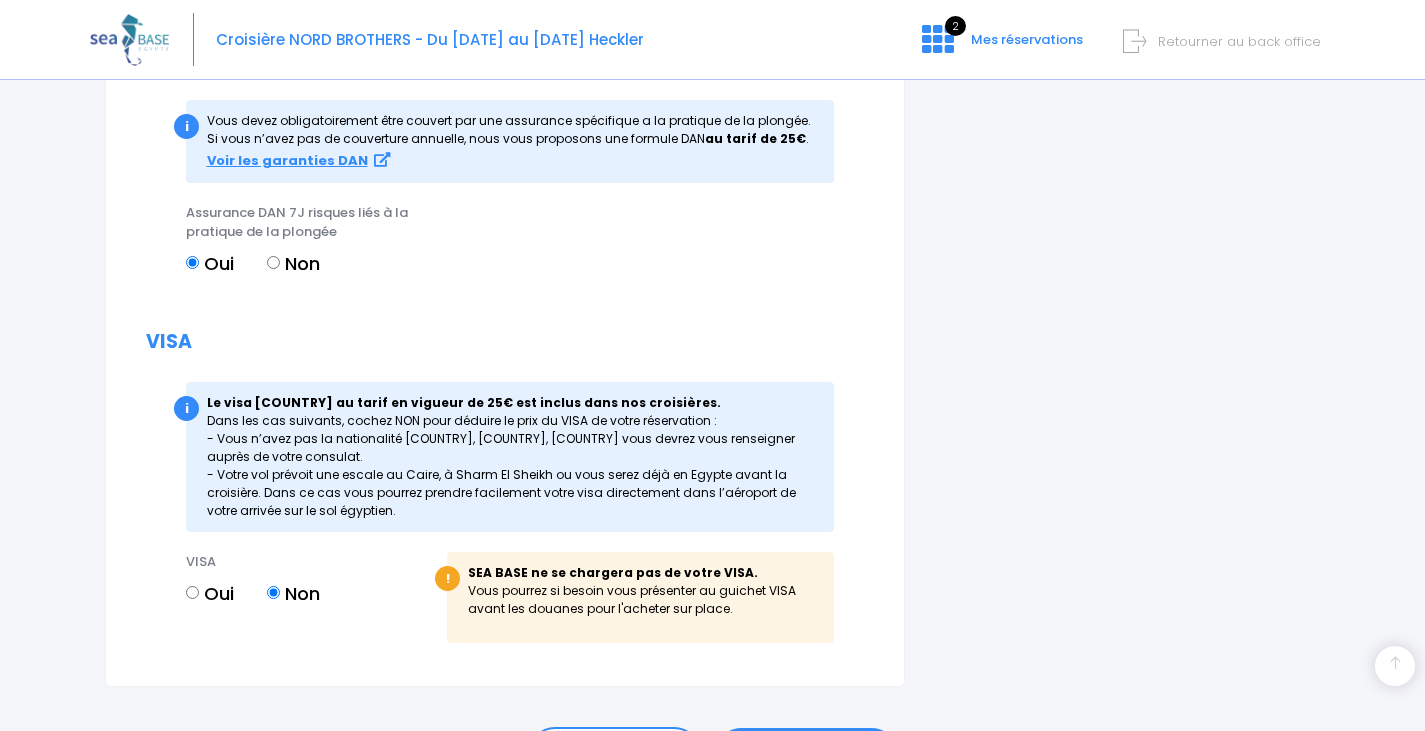 scroll, scrollTop: 2615, scrollLeft: 0, axis: vertical 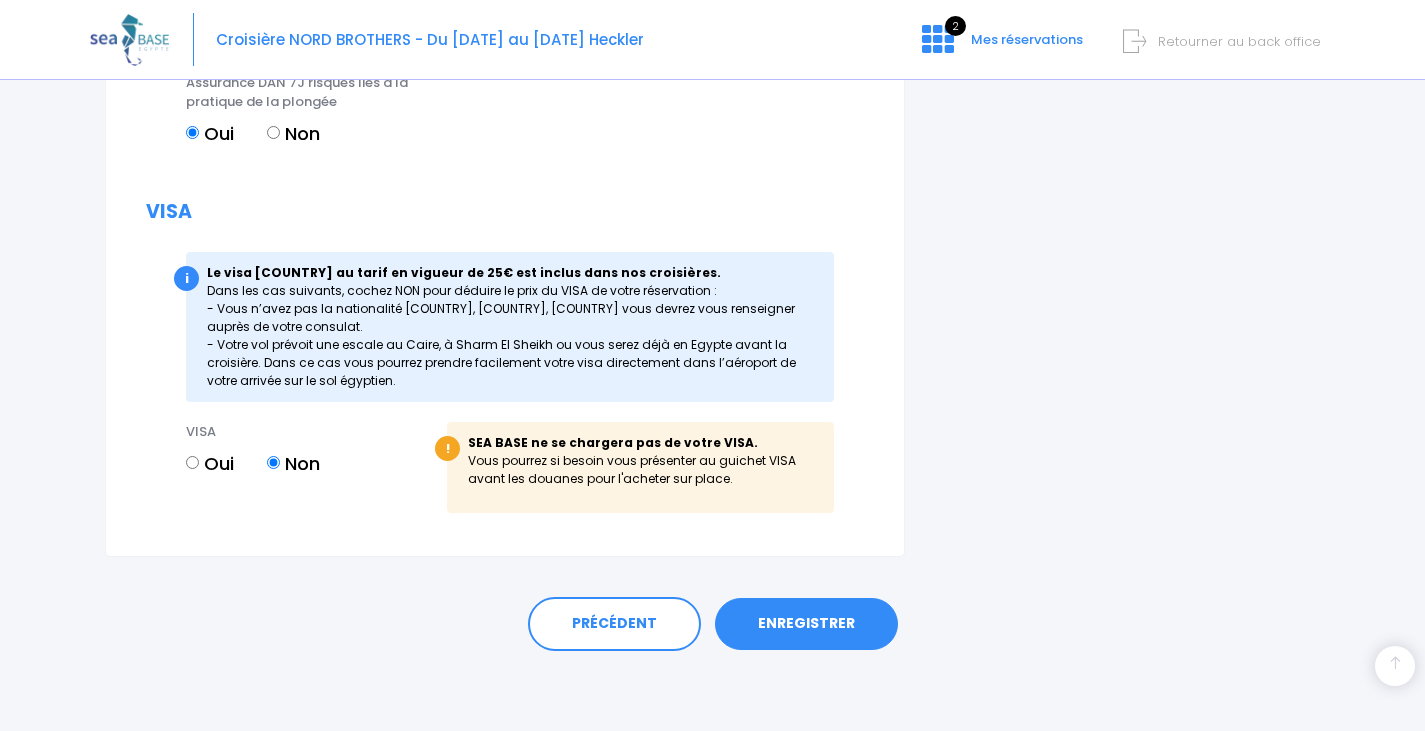 click on "ENREGISTRER" at bounding box center (806, 624) 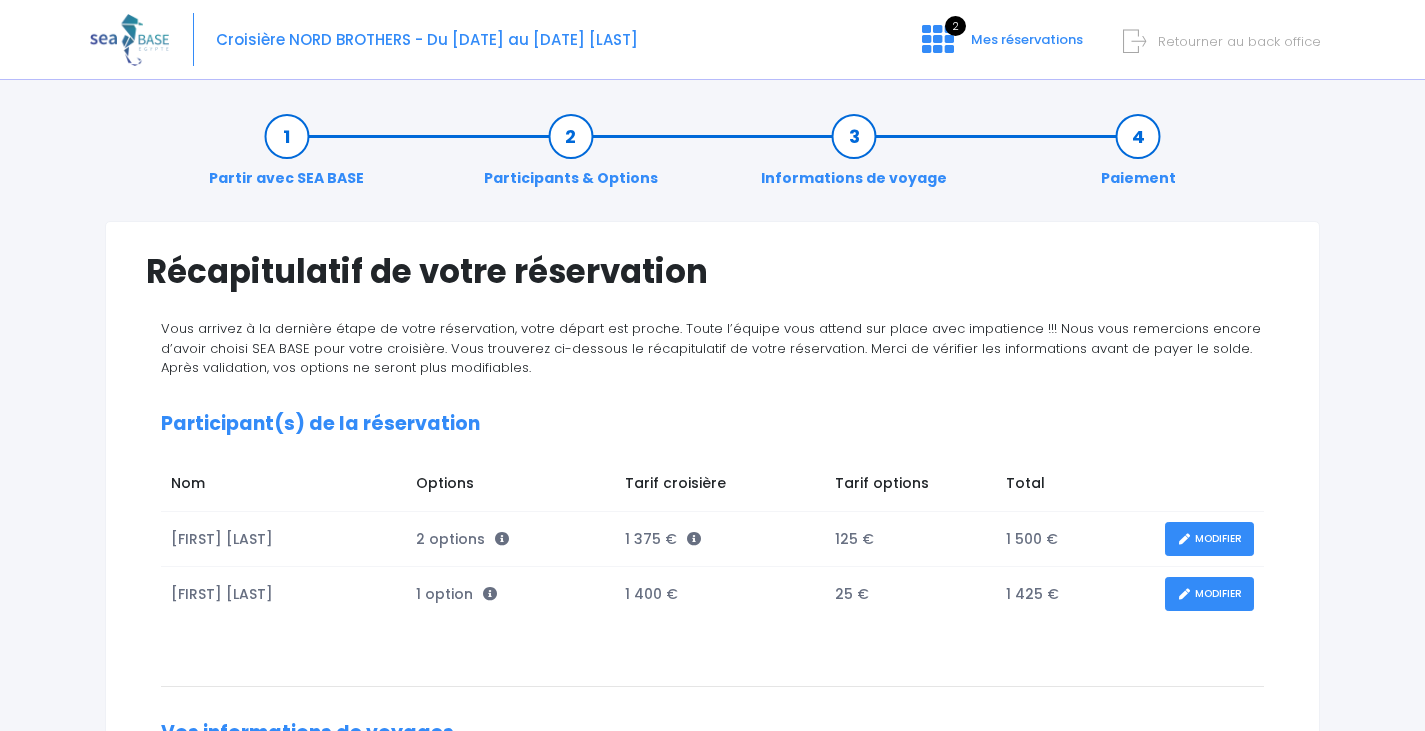 scroll, scrollTop: 0, scrollLeft: 0, axis: both 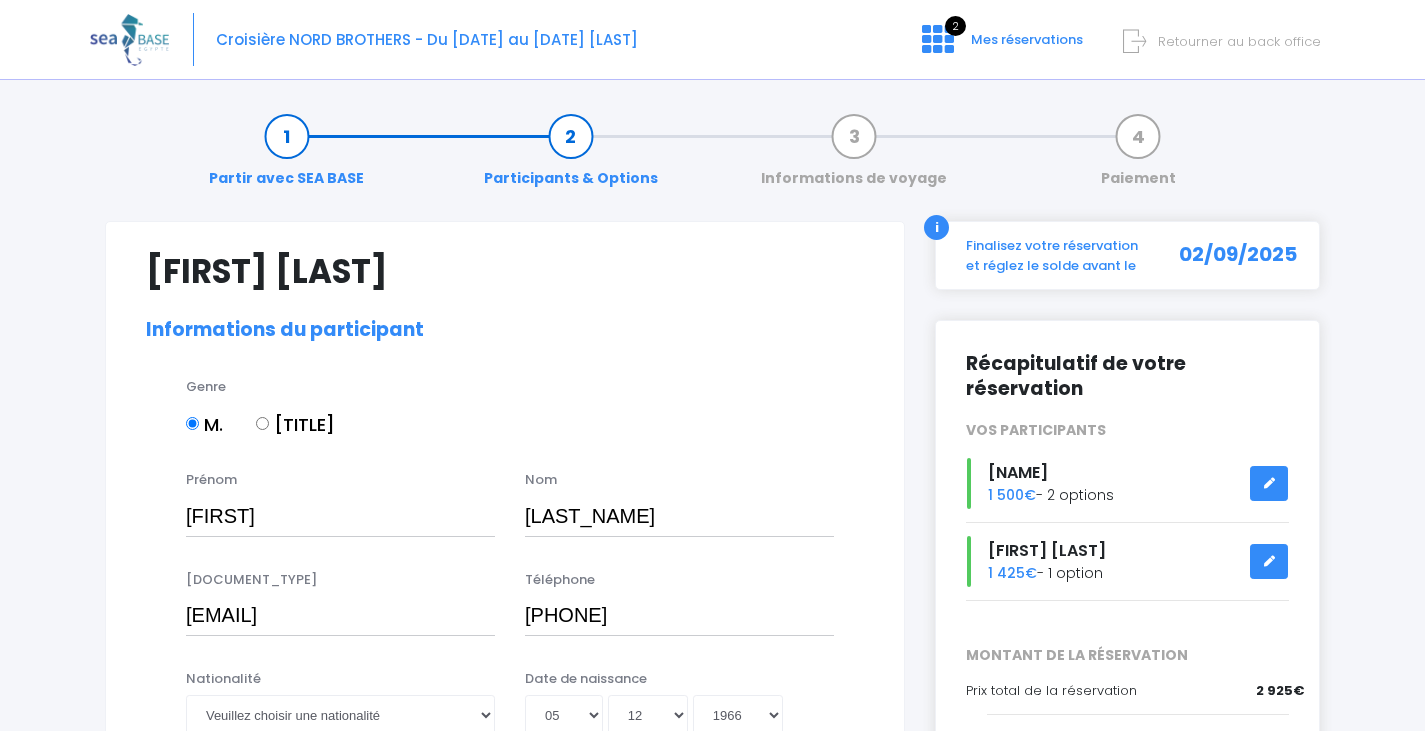 select on "N3" 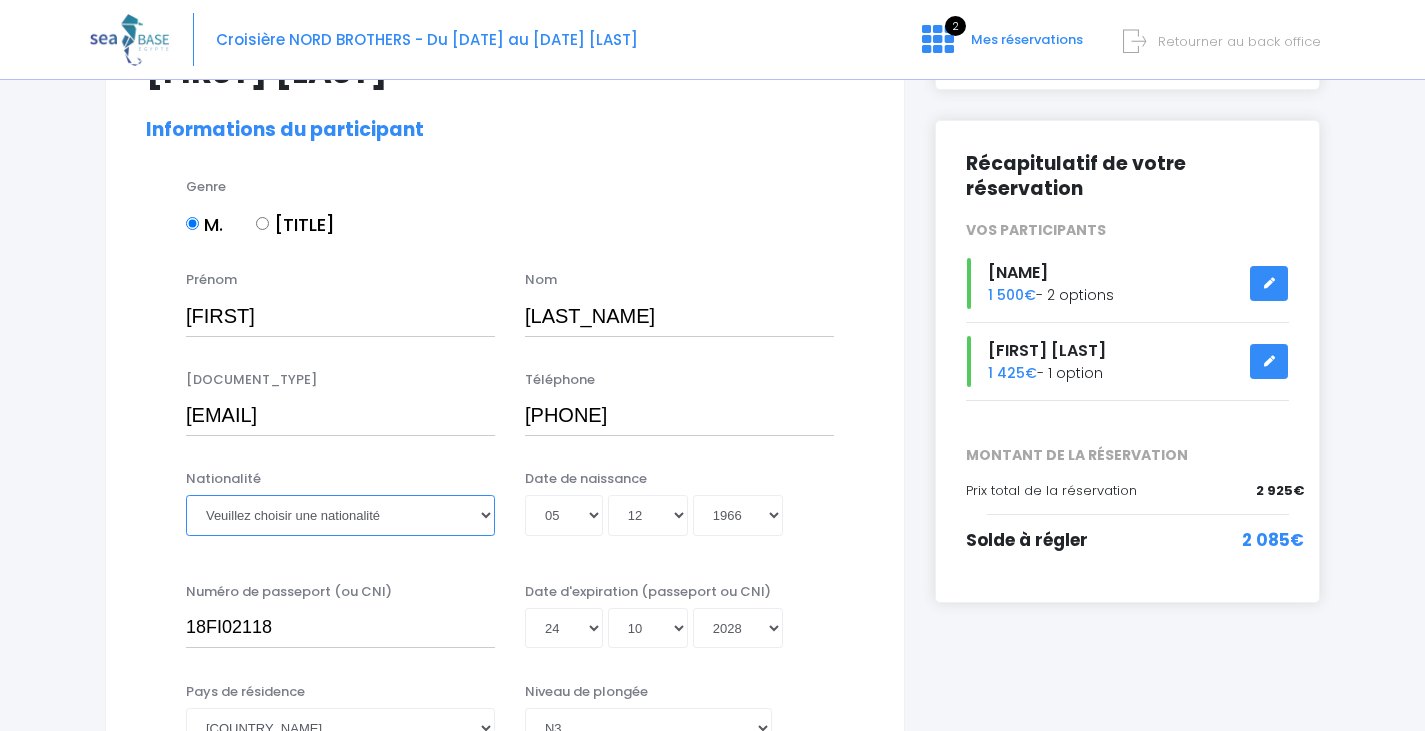 click on "Veuillez choisir une nationalité
Afghane
Albanaise
Algerienne
Allemande
Americaine
Andorrane
Angolaise
Antiguaise et barbudienne
Argentine Armenienne Australienne Autrichienne Azerbaïdjanaise Bahamienne" at bounding box center [340, 515] 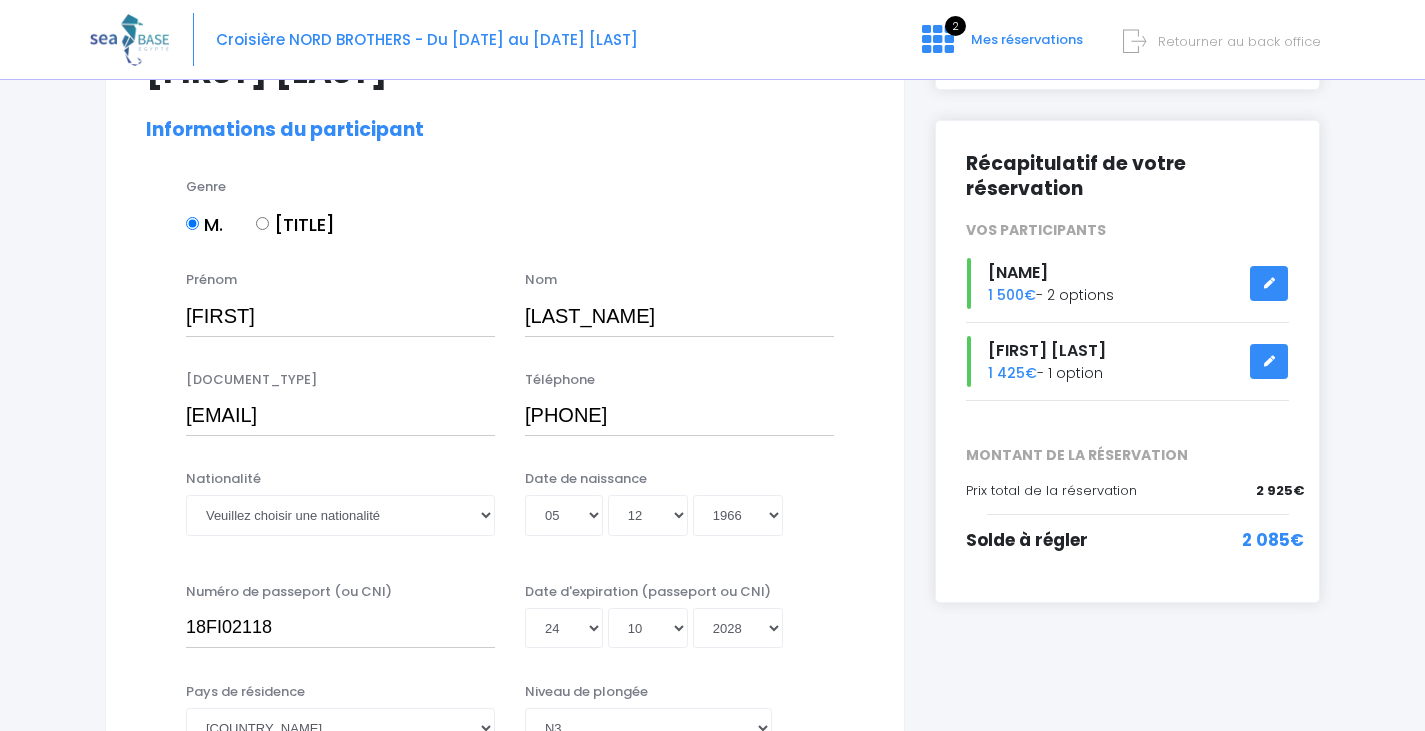 click on "Notre plateforme de réservation n'est pas compatible avec votre appareil. Veuillez utiliser un ordinateur pour effectuer votre réservation. Veuillez tourner votre tablette en mode paysage pour utiliser notre plateforme de réservation. Partir avec SEA BASE M." at bounding box center (712, 1449) 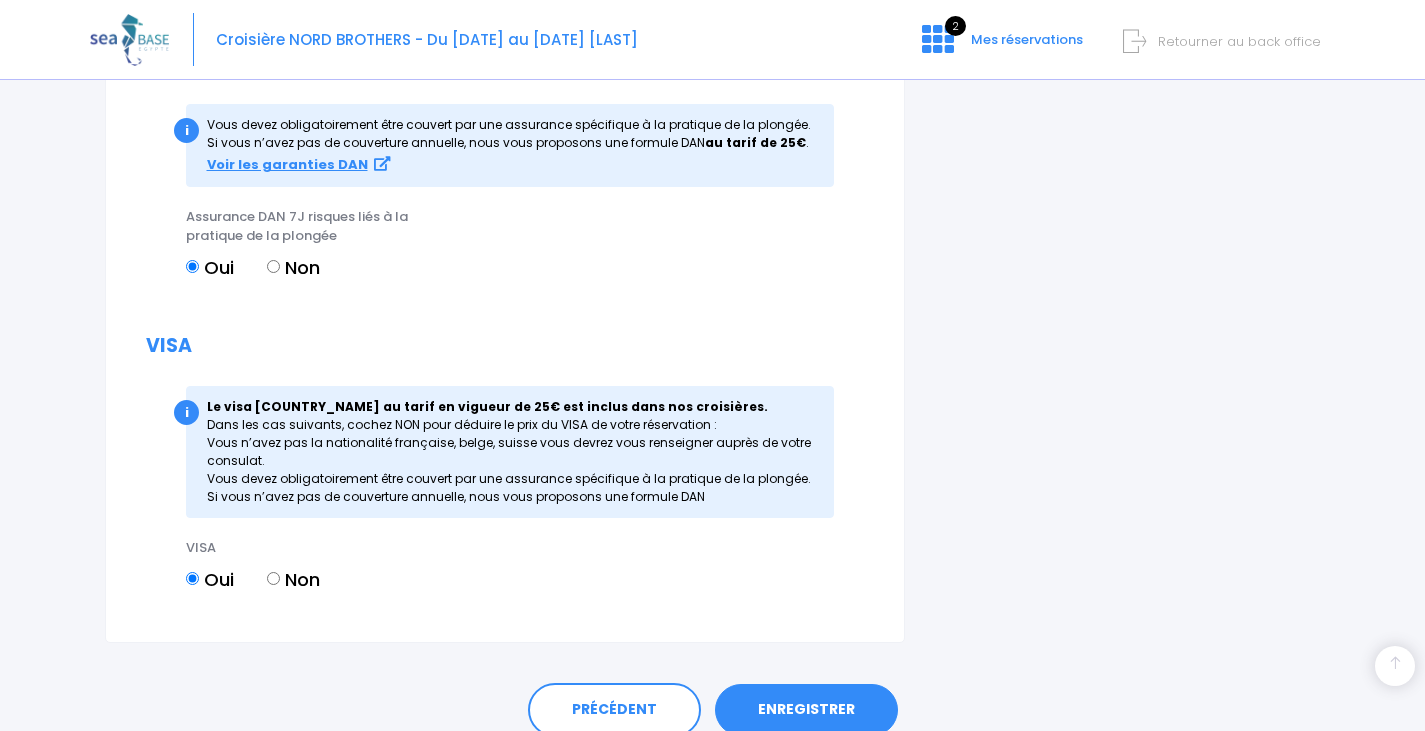 scroll, scrollTop: 2500, scrollLeft: 0, axis: vertical 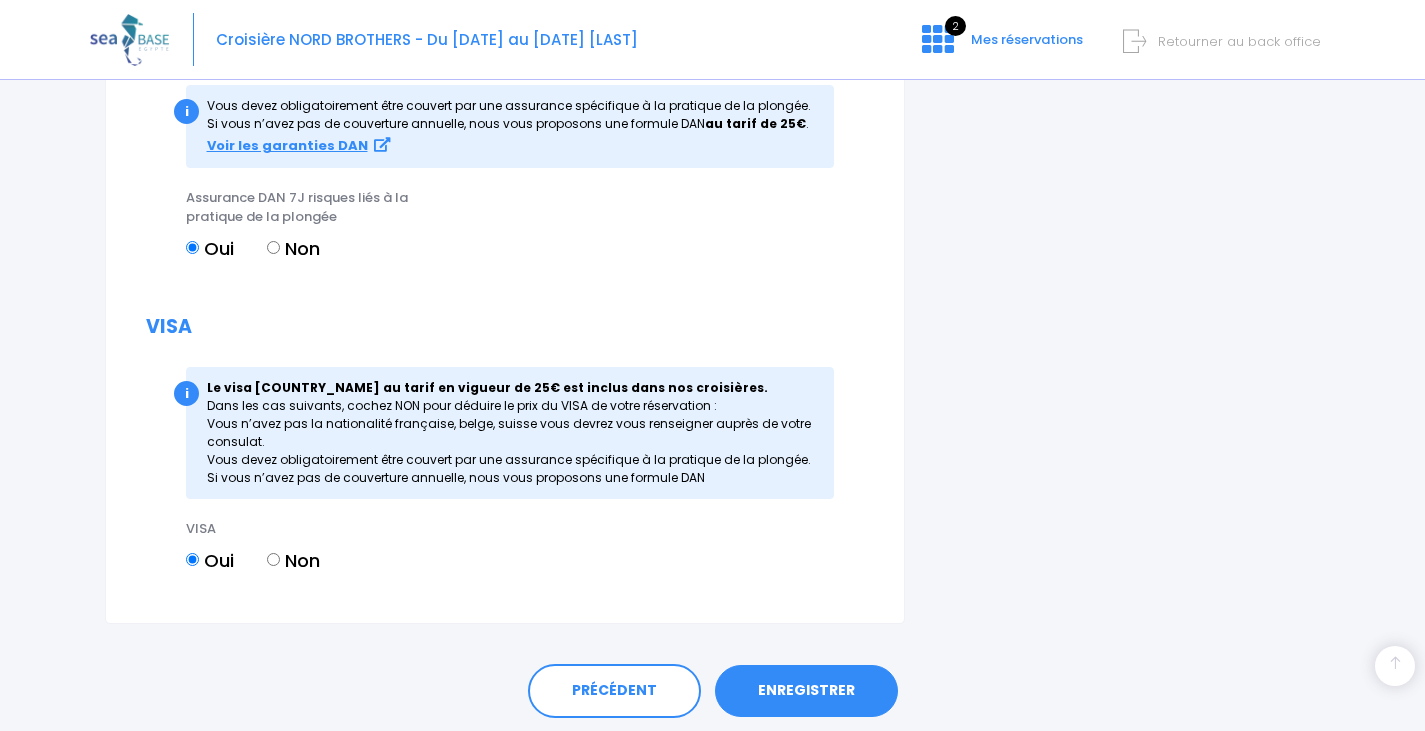 click on "Non" at bounding box center (273, 559) 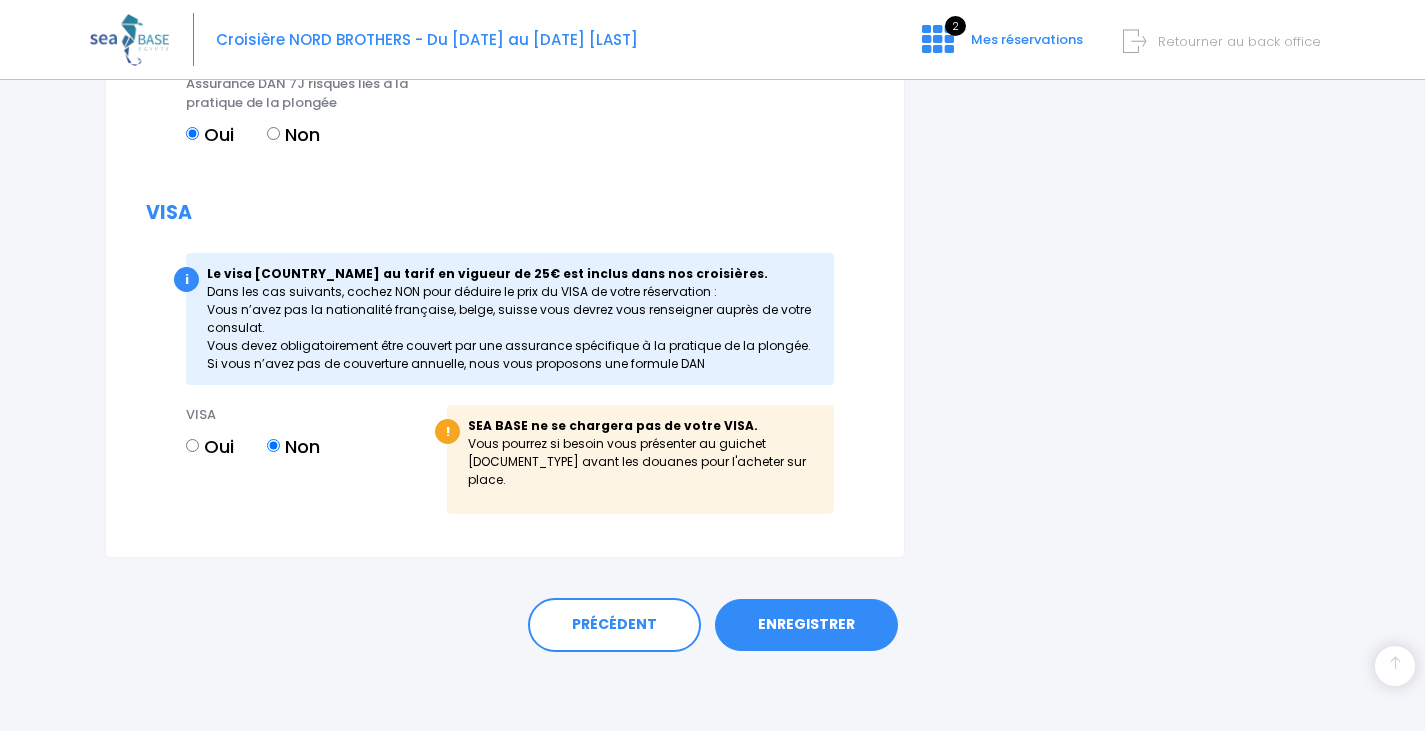 scroll, scrollTop: 2615, scrollLeft: 0, axis: vertical 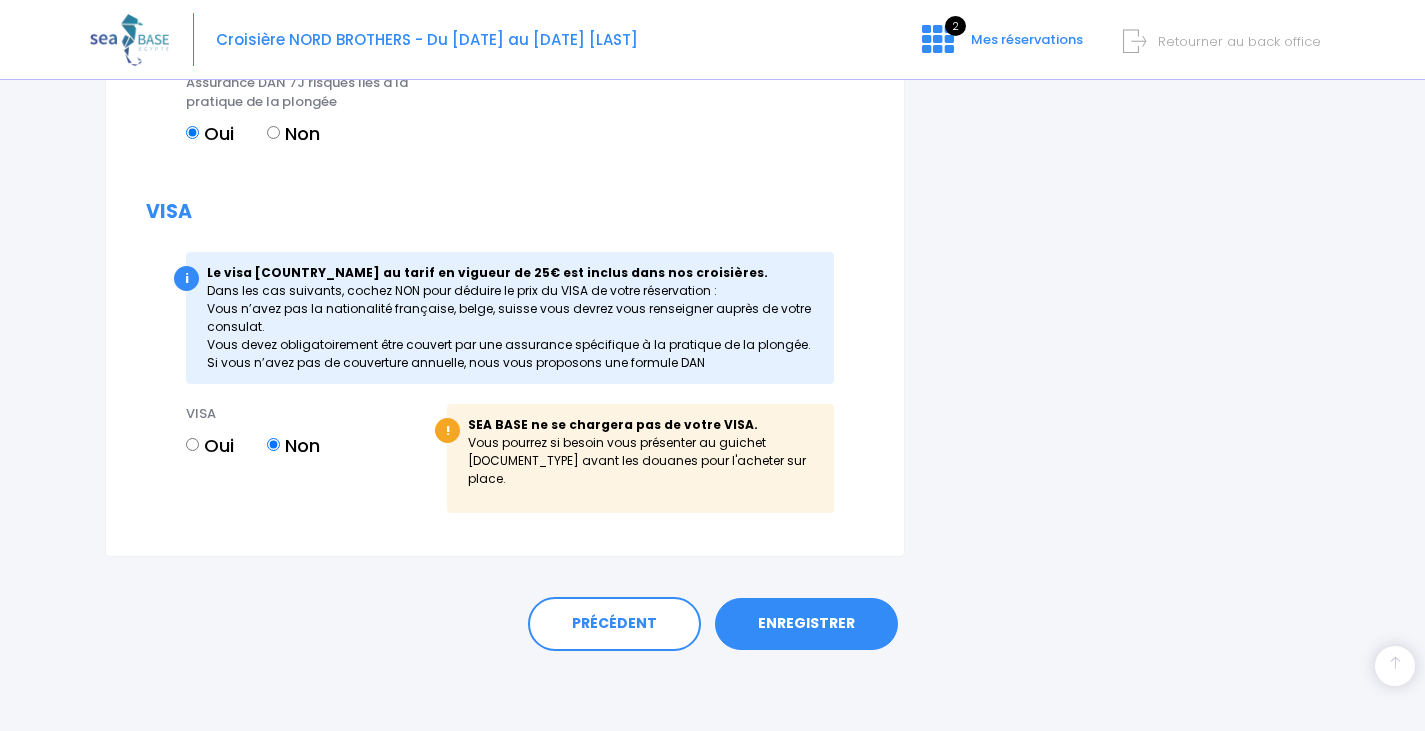 click on "ENREGISTRER" at bounding box center [806, 624] 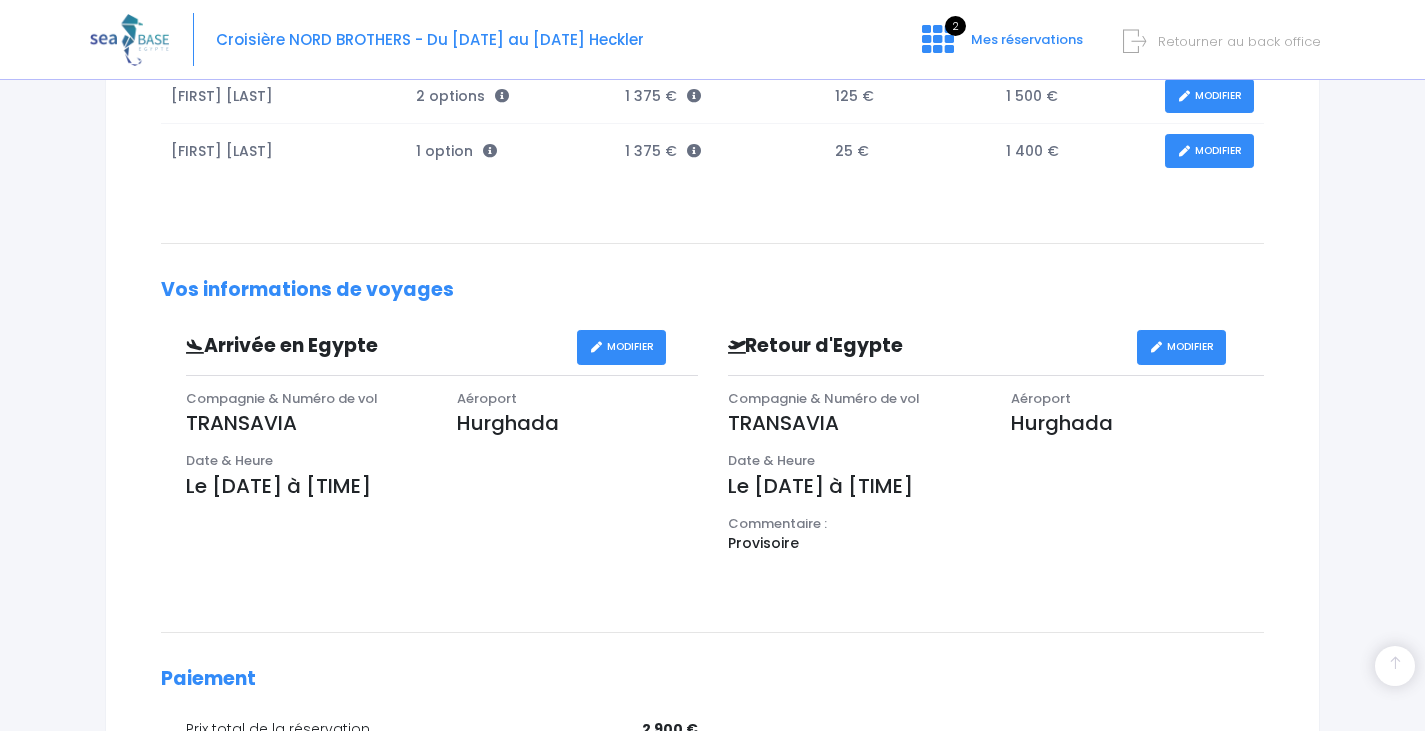 scroll, scrollTop: 500, scrollLeft: 0, axis: vertical 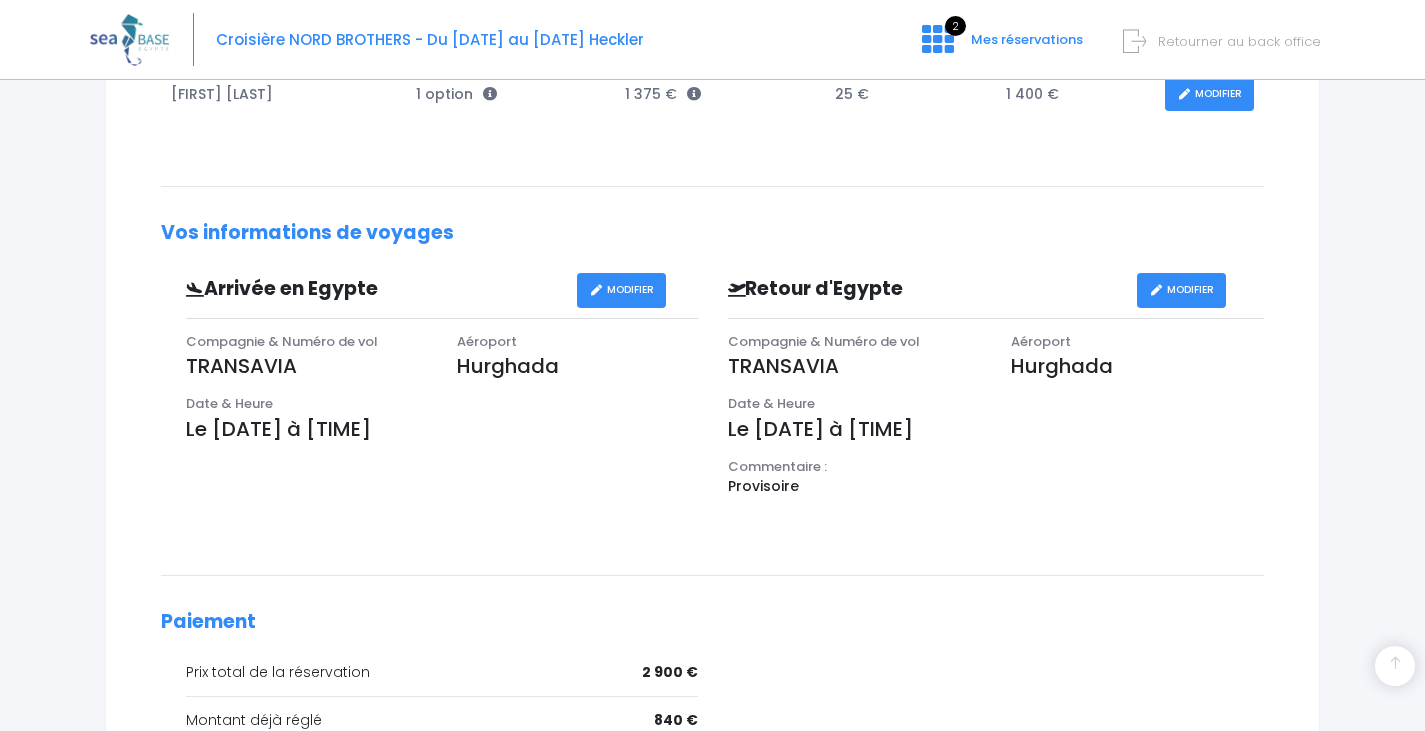 click on "MODIFIER" at bounding box center [621, 290] 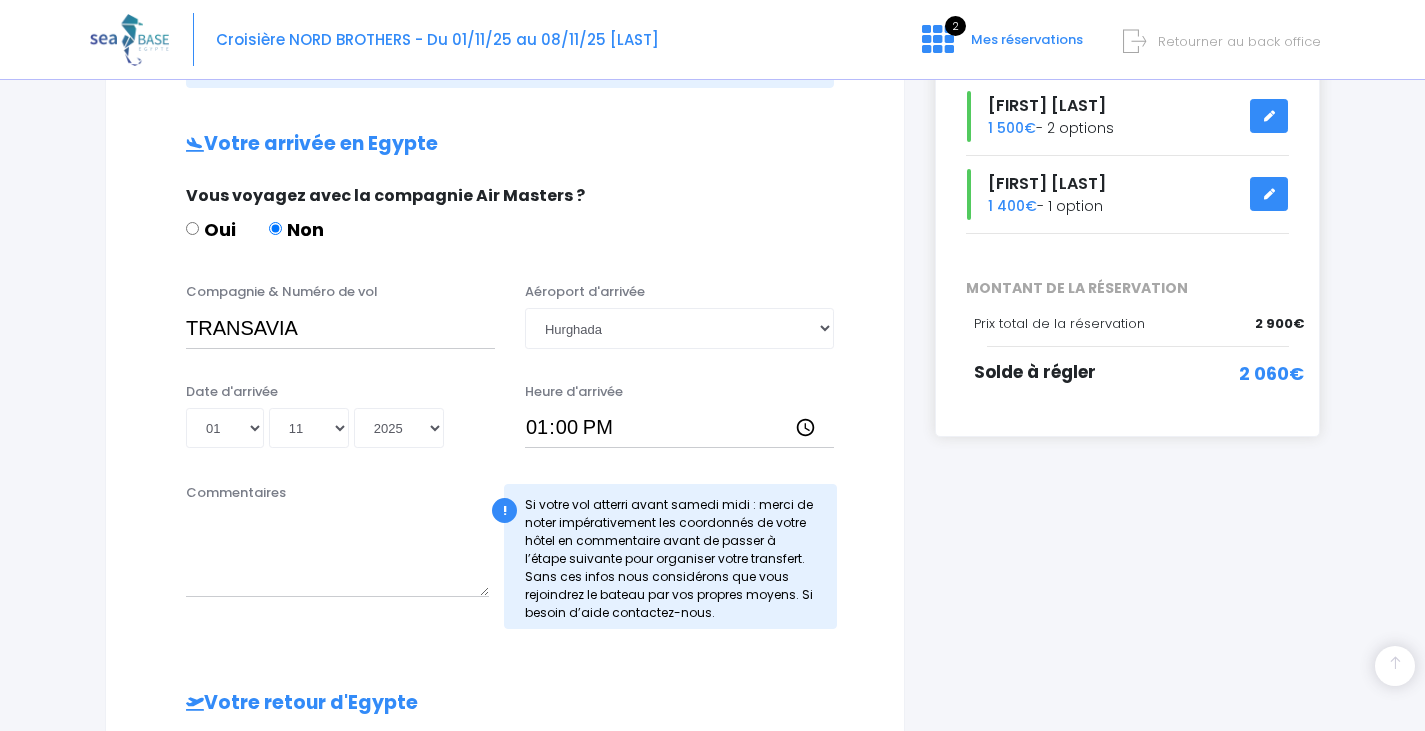 scroll, scrollTop: 400, scrollLeft: 0, axis: vertical 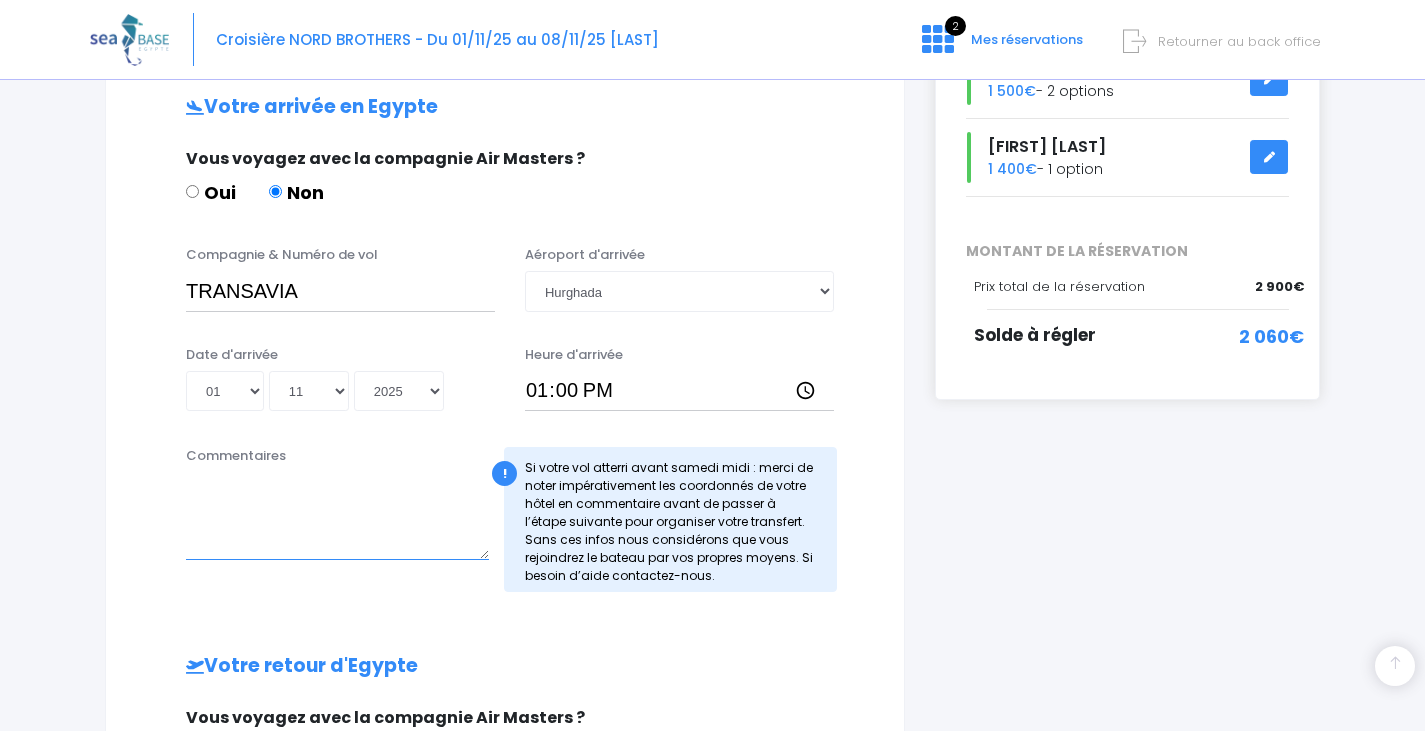 click on "Commentaires" at bounding box center [337, 516] 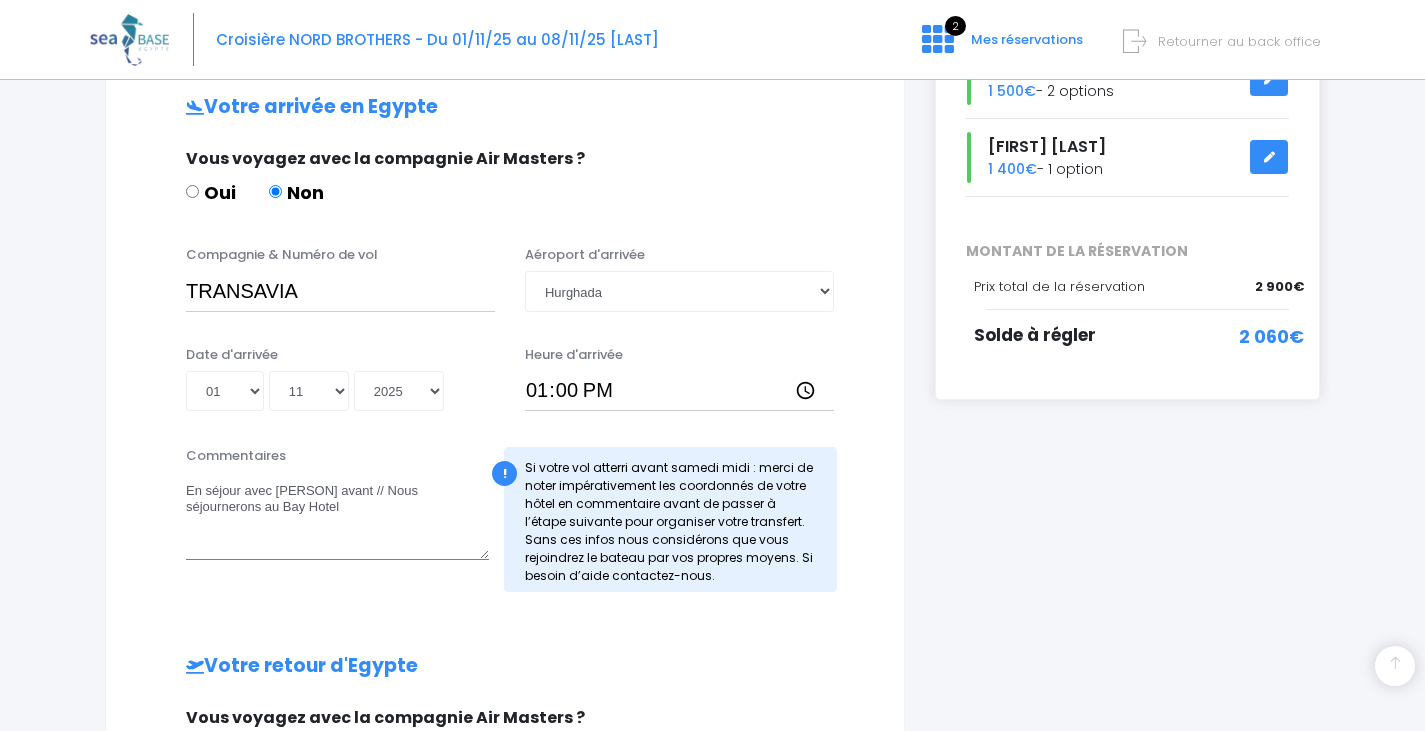 type on "En séjour avec [PERSON] avant // Nous séjournerons au Bay Hotel" 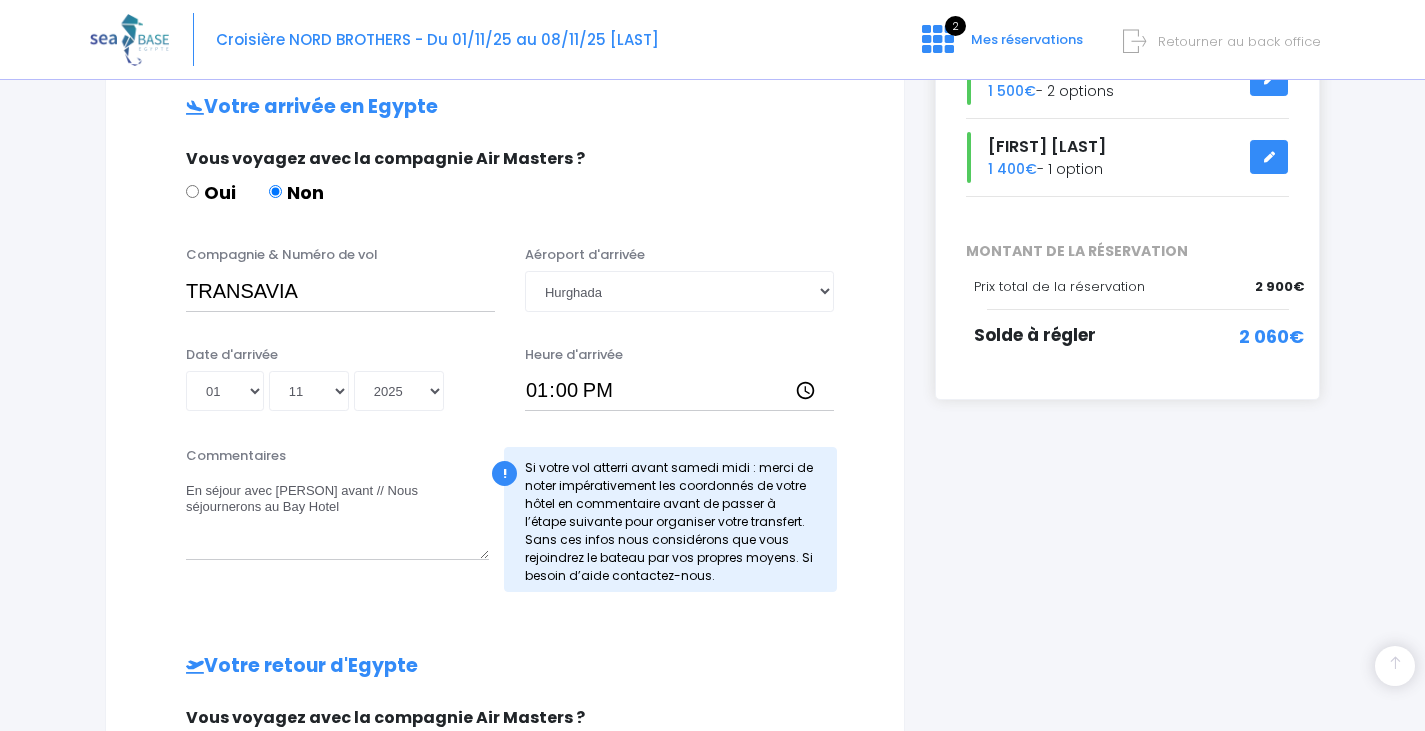 click on "Informations de voyage
Afin de vous prendre en charge à votre arrivée à Hurghada ou Marsa Alam, nous avons besoin d'avoir les informations détaillées sur votre arrivée et votre départ.
i
Ces informations sont communes à tous les participants de votre réservation. Pour tout cas particulier, merci de nous contacter : [EMAIL]
Avez-vous déjà réservé vos vols ?
OUI
NON, PAS ENCORE Oui Non TRANSAVIA !" at bounding box center [505, 502] 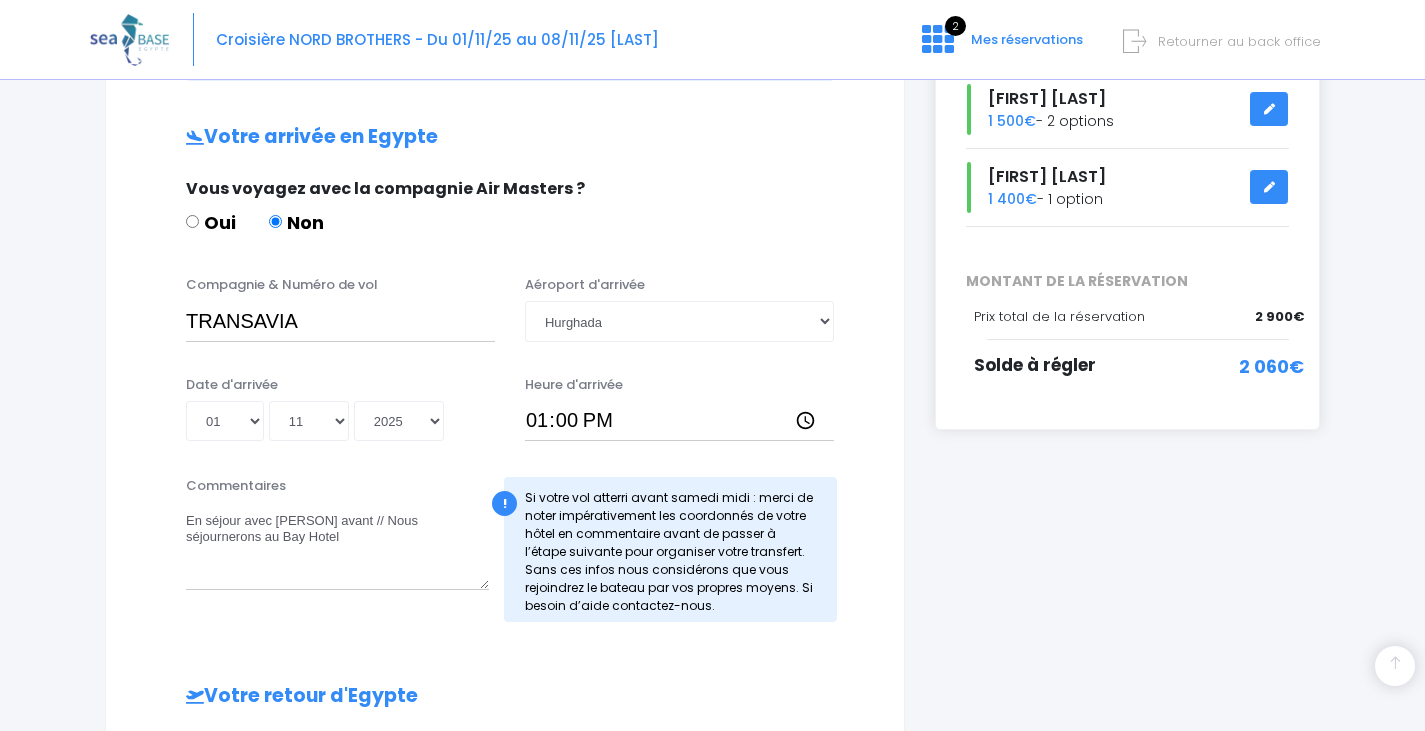 scroll, scrollTop: 300, scrollLeft: 0, axis: vertical 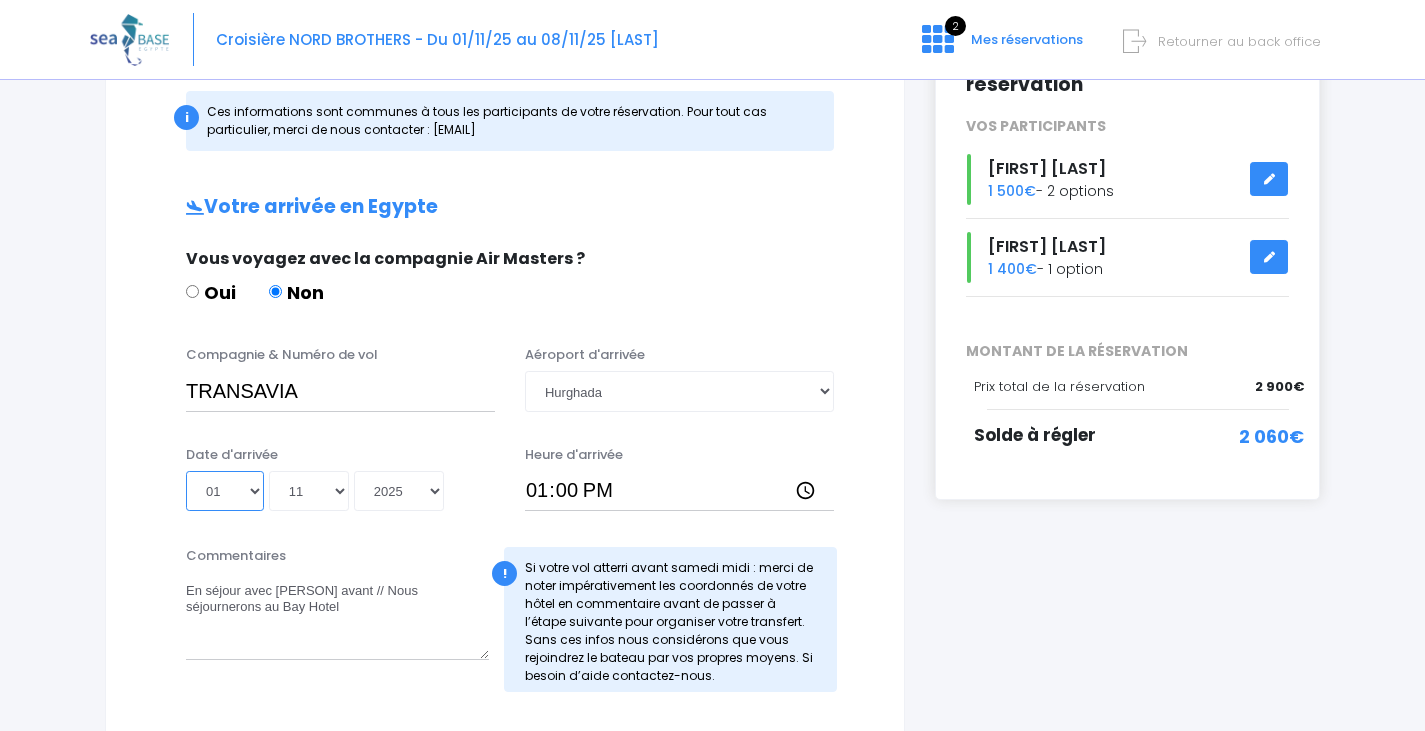 click on "Jour 01 02 03 04 05 06 07 08 09 10 11 12 13 14 15 16 17 18 19 20 21 22 23 24 25 26 27 28 29 30 31" at bounding box center [225, 491] 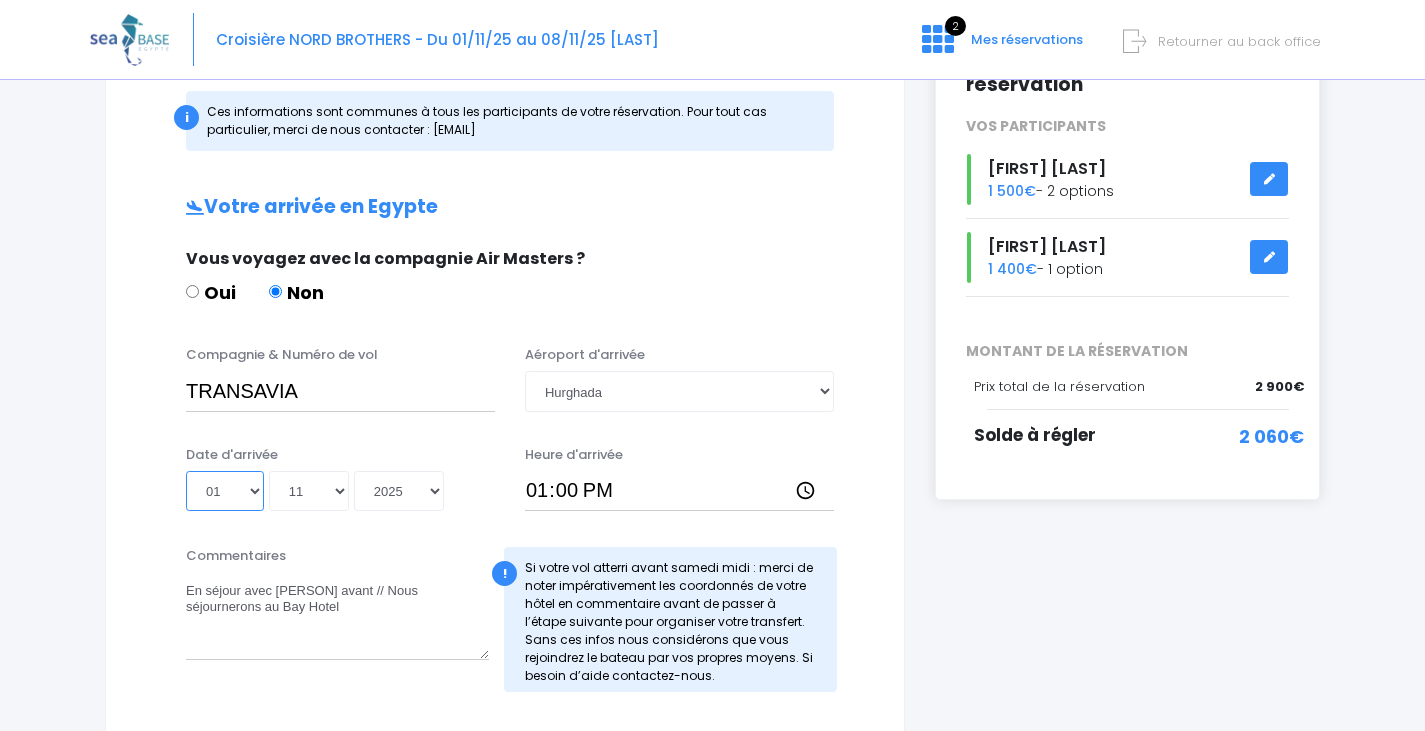 select on "20" 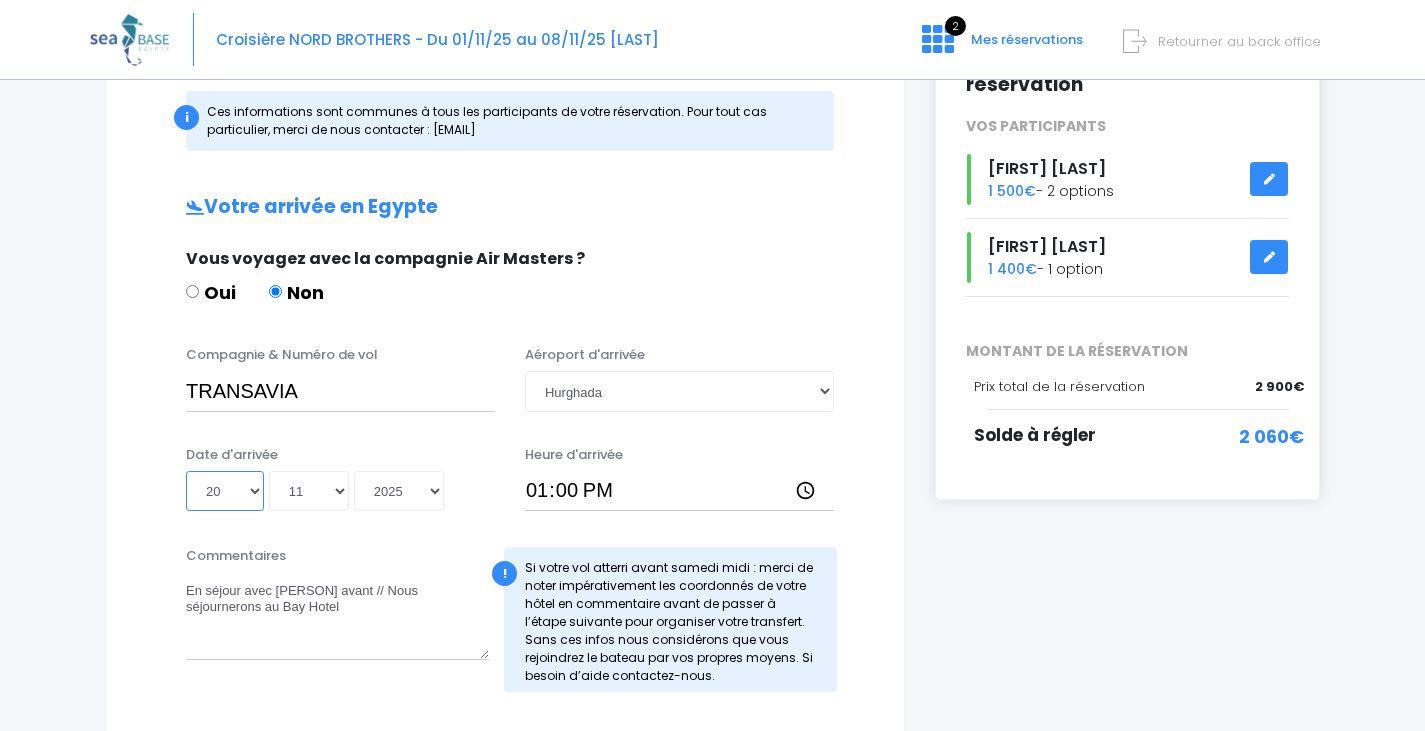 click on "Jour 01 02 03 04 05 06 07 08 09 10 11 12 13 14 15 16 17 18 19 20 21 22 23 24 25 26 27 28 29 30 31" at bounding box center (225, 491) 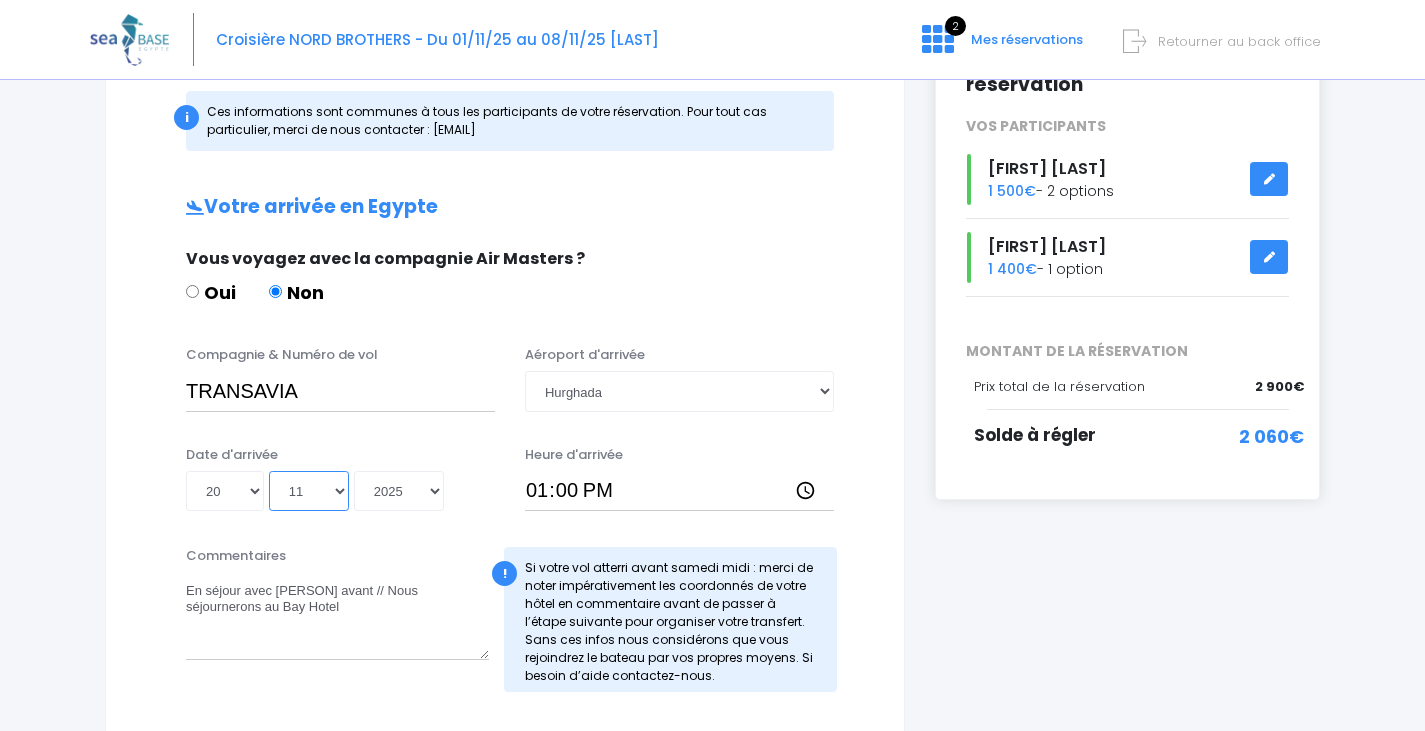click on "Mois 01 02 03 04 05 06 07 08 09 10 11 12" at bounding box center [309, 491] 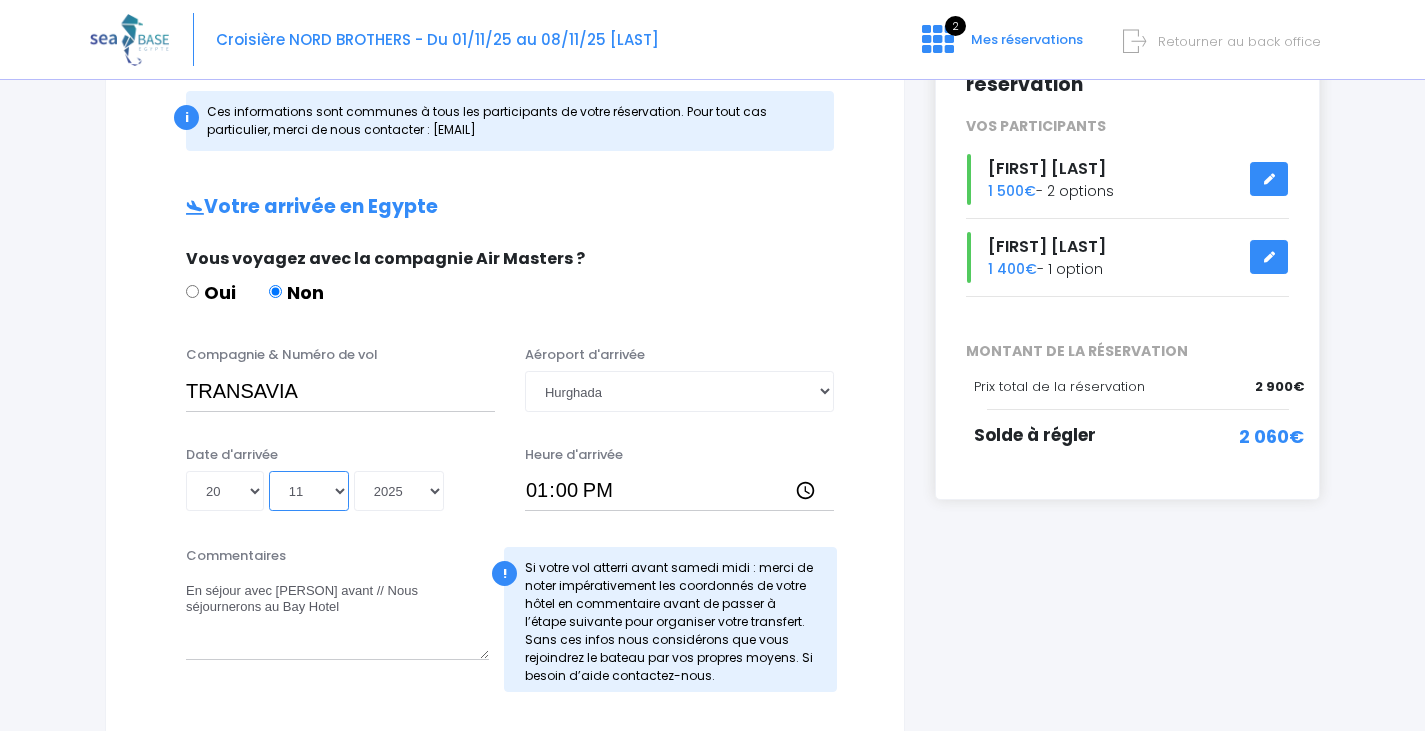 select on "10" 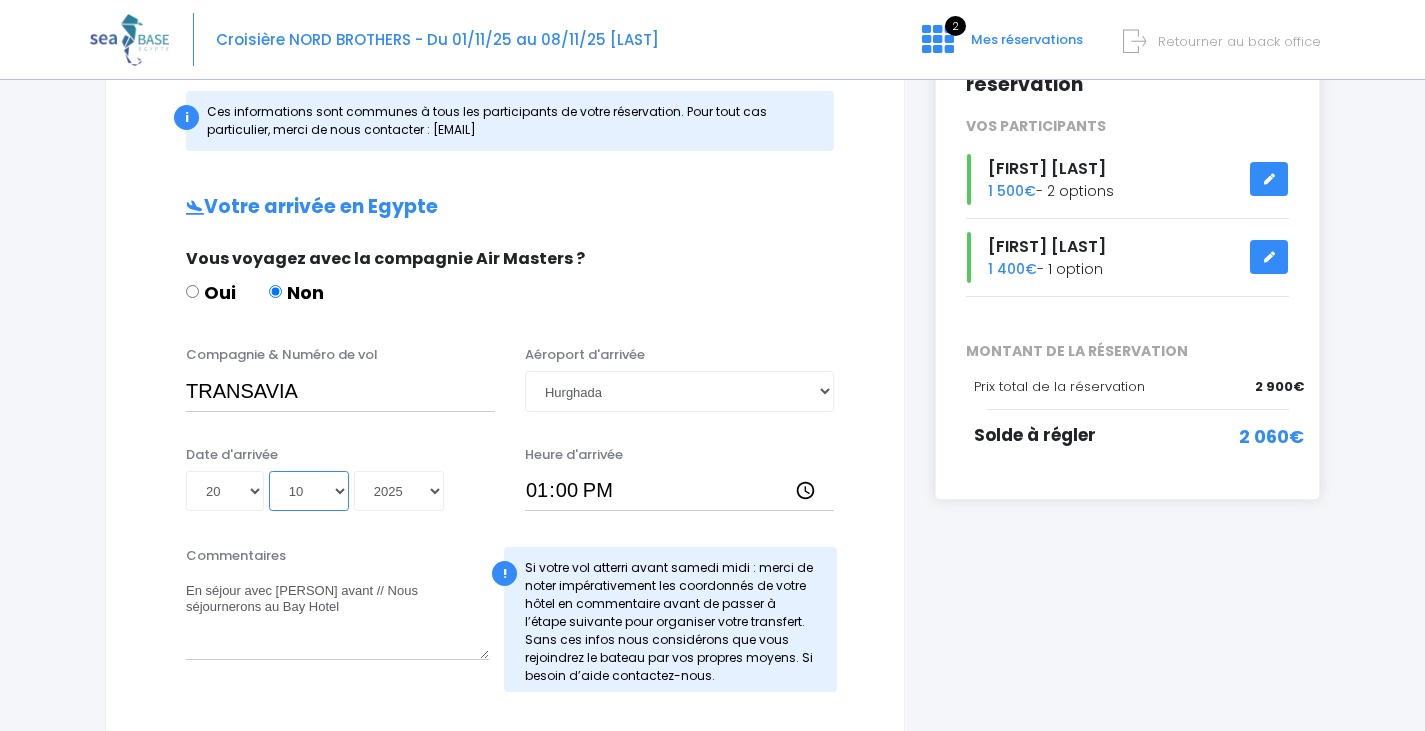 click on "Mois 01 02 03 04 05 06 07 08 09 10 11 12" at bounding box center (309, 491) 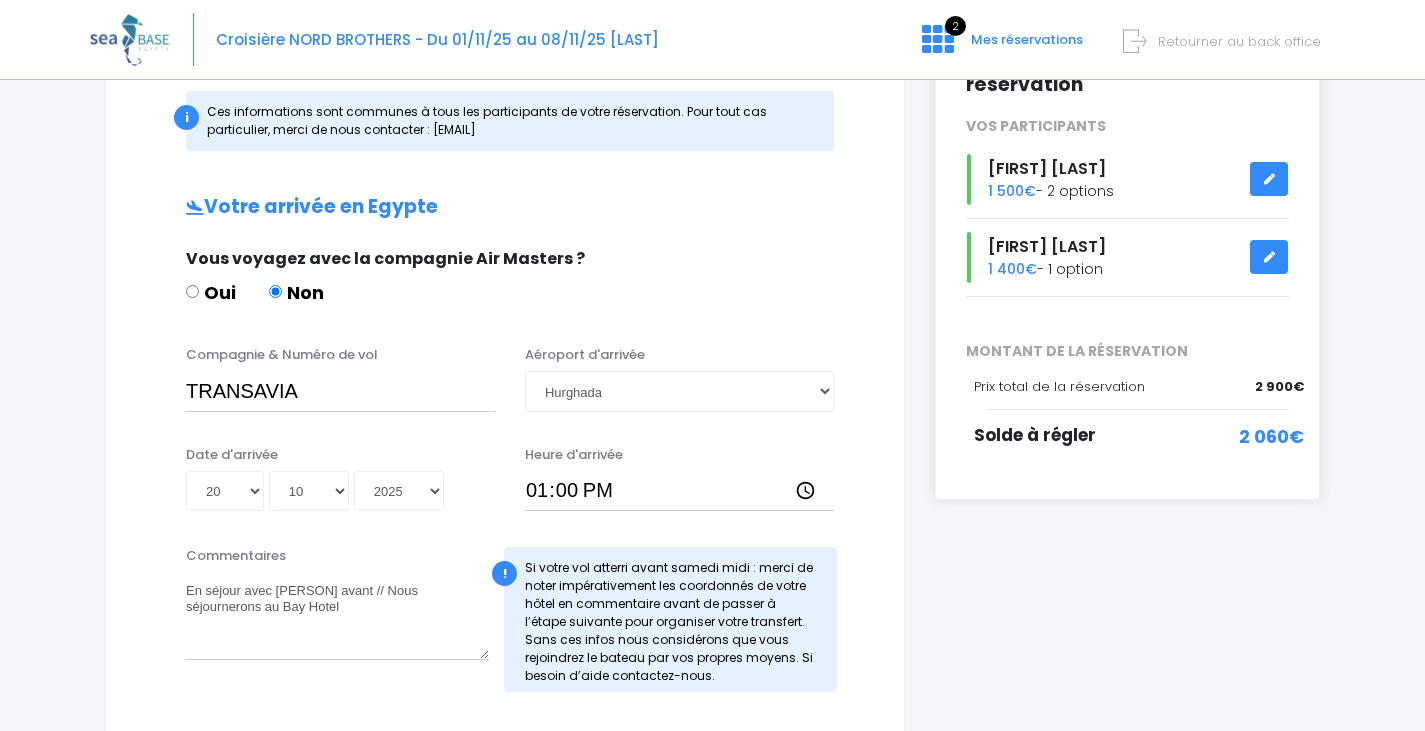 click on "Informations de voyage
Afin de vous prendre en charge à votre arrivée à Hurghada ou Marsa Alam, nous avons besoin d'avoir les informations détaillées sur votre arrivée et votre départ.
i
Ces informations sont communes à tous les participants de votre réservation. Pour tout cas particulier, merci de nous contacter : [EMAIL]
Avez-vous déjà réservé vos vols ?
OUI
NON, PAS ENCORE Oui Non TRANSAVIA !" at bounding box center (505, 656) 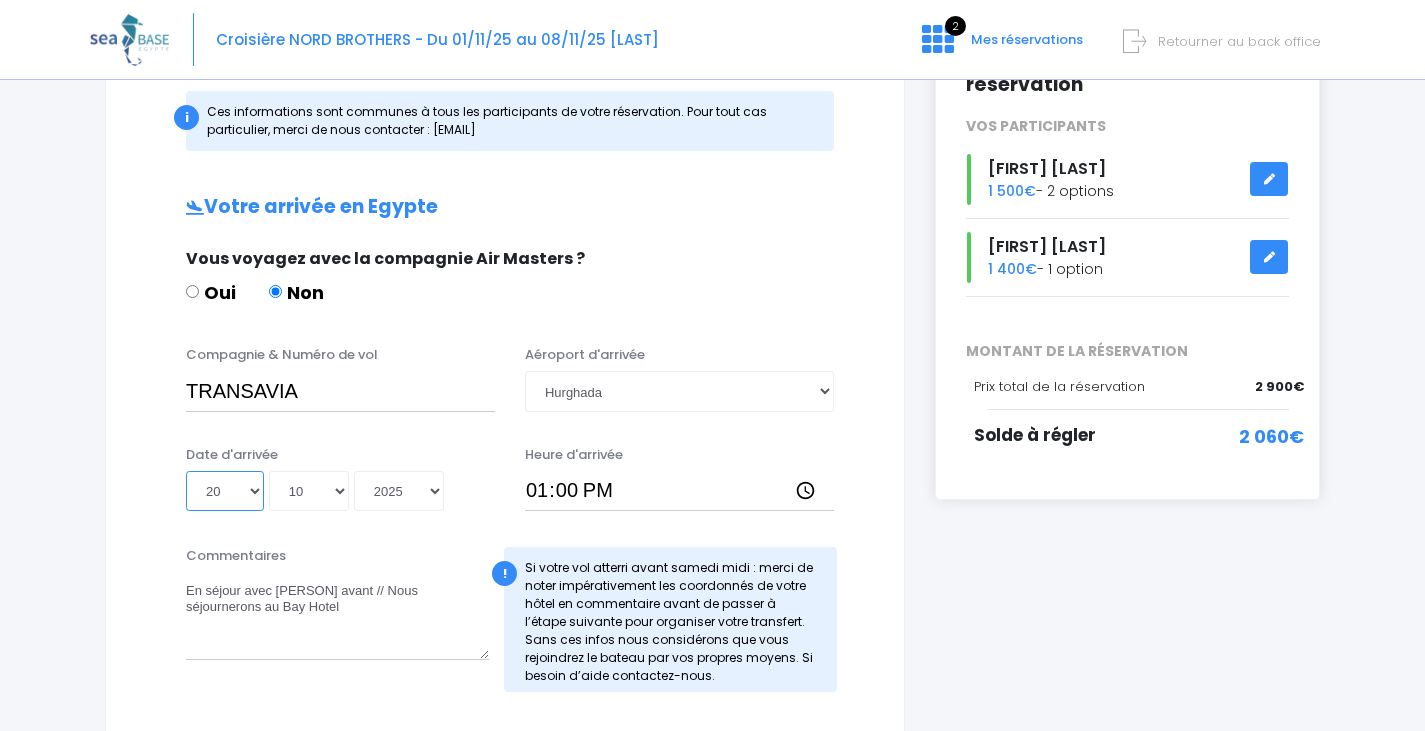 click on "Jour 01 02 03 04 05 06 07 08 09 10 11 12 13 14 15 16 17 18 19 20 21 22 23 24 25 26 27 28 29 30 31" at bounding box center [225, 491] 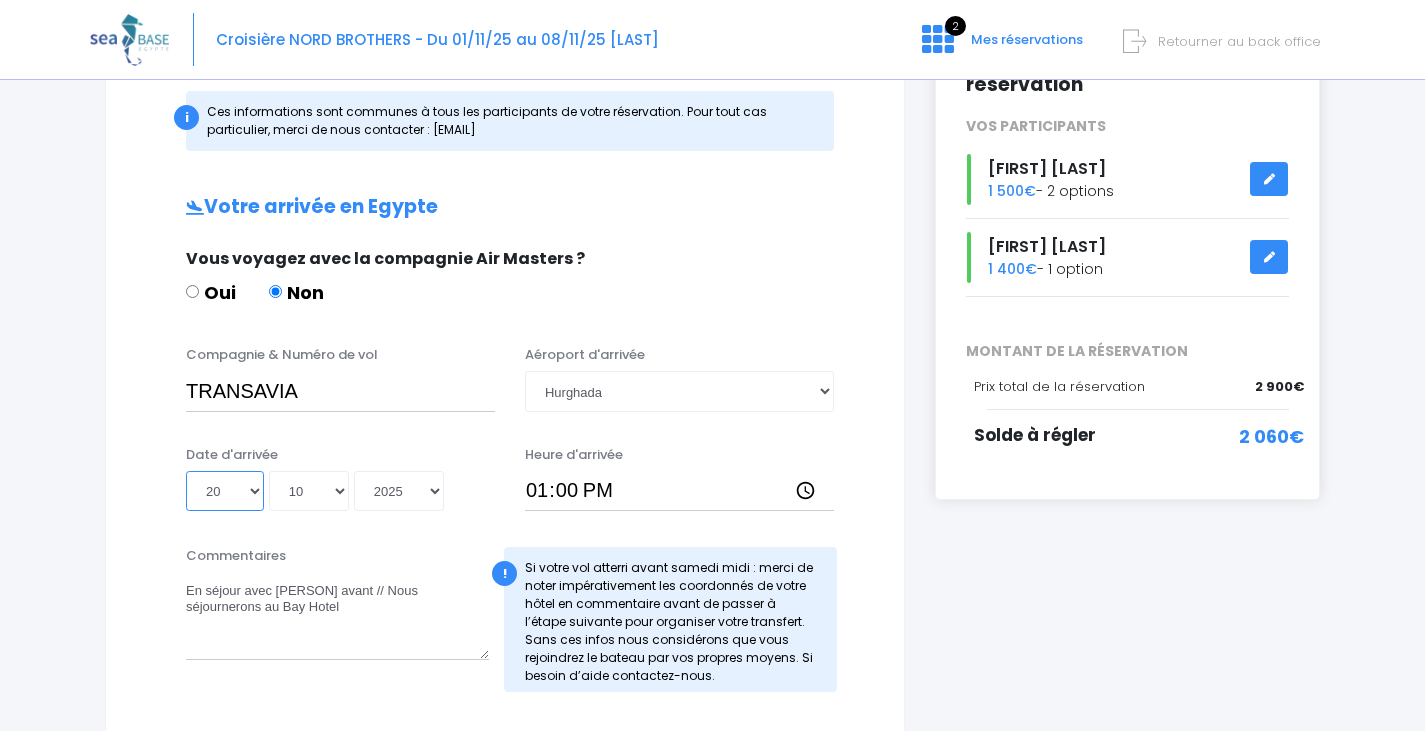 select on "01" 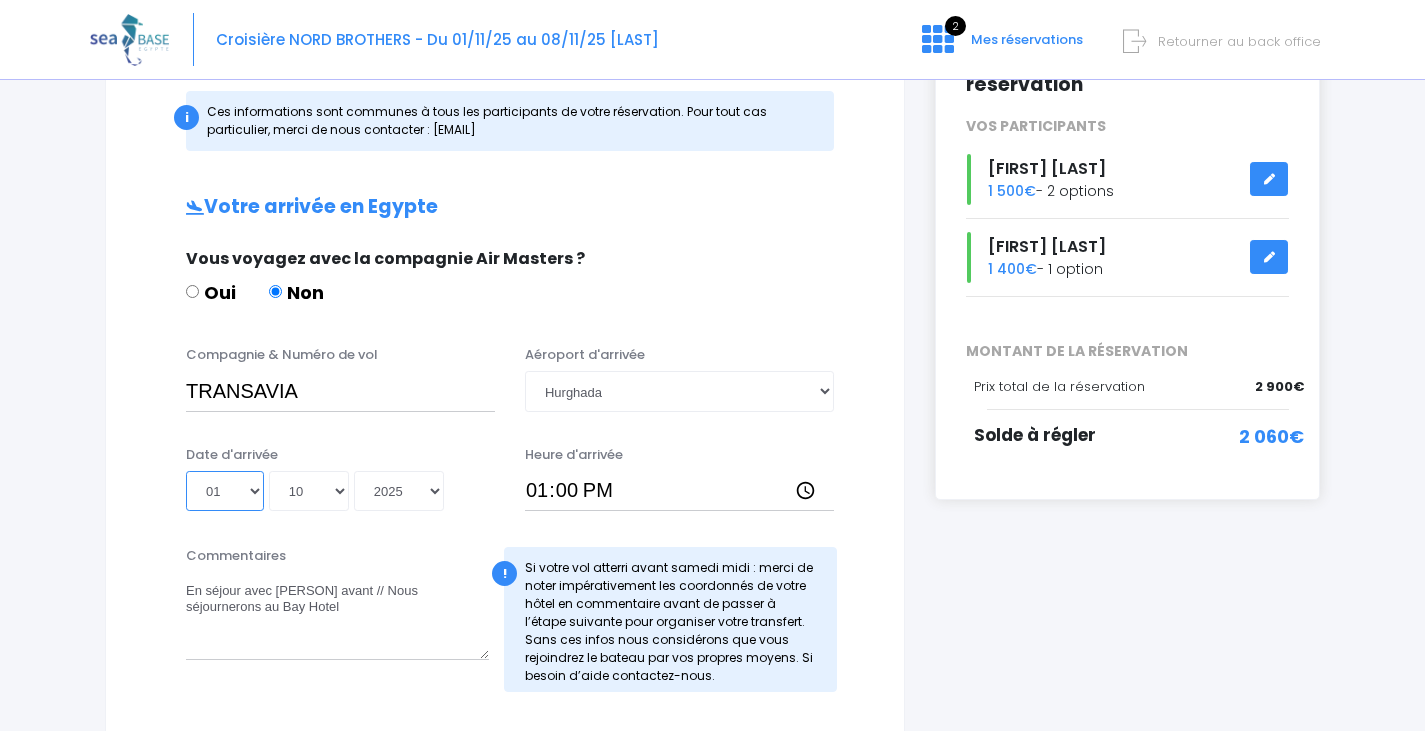 click on "Jour 01 02 03 04 05 06 07 08 09 10 11 12 13 14 15 16 17 18 19 20 21 22 23 24 25 26 27 28 29 30 31" at bounding box center (225, 491) 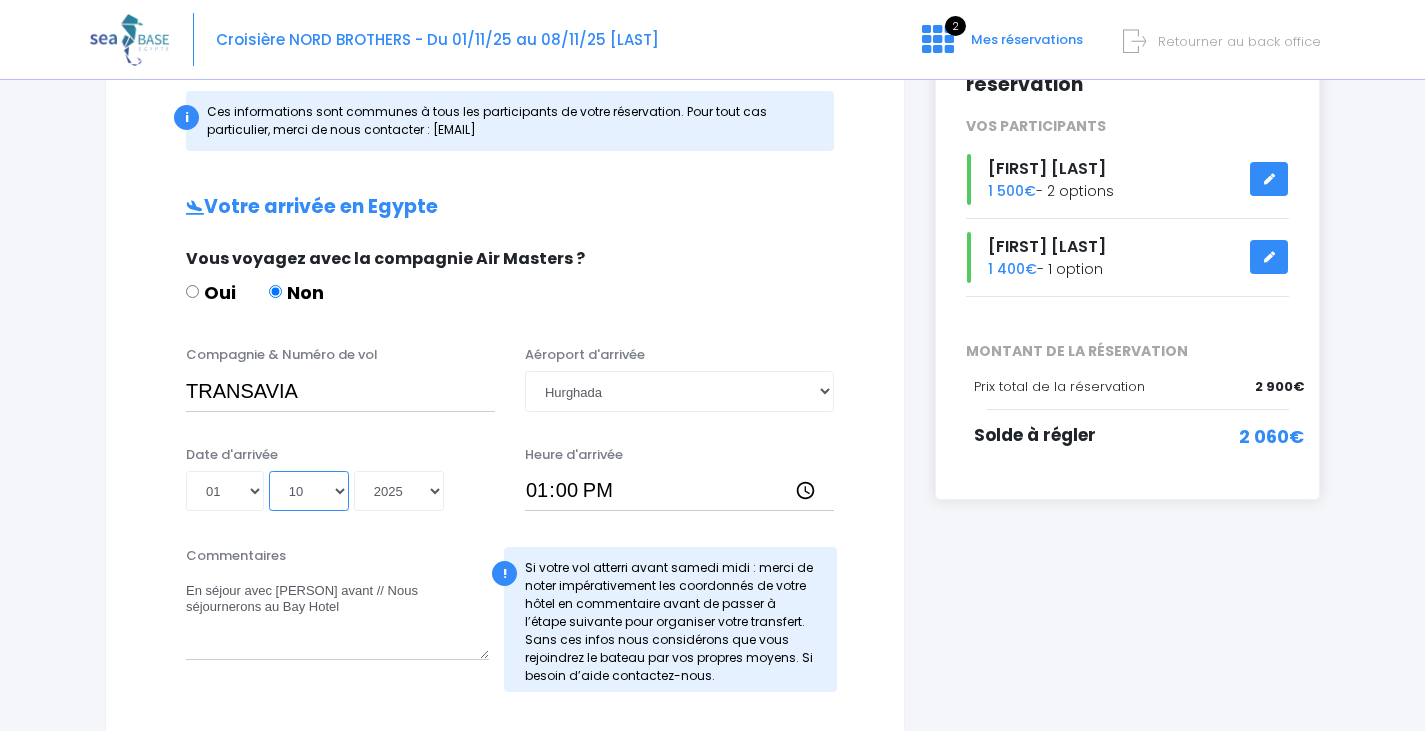 click on "Mois 01 02 03 04 05 06 07 08 09 10 11 12" at bounding box center [309, 491] 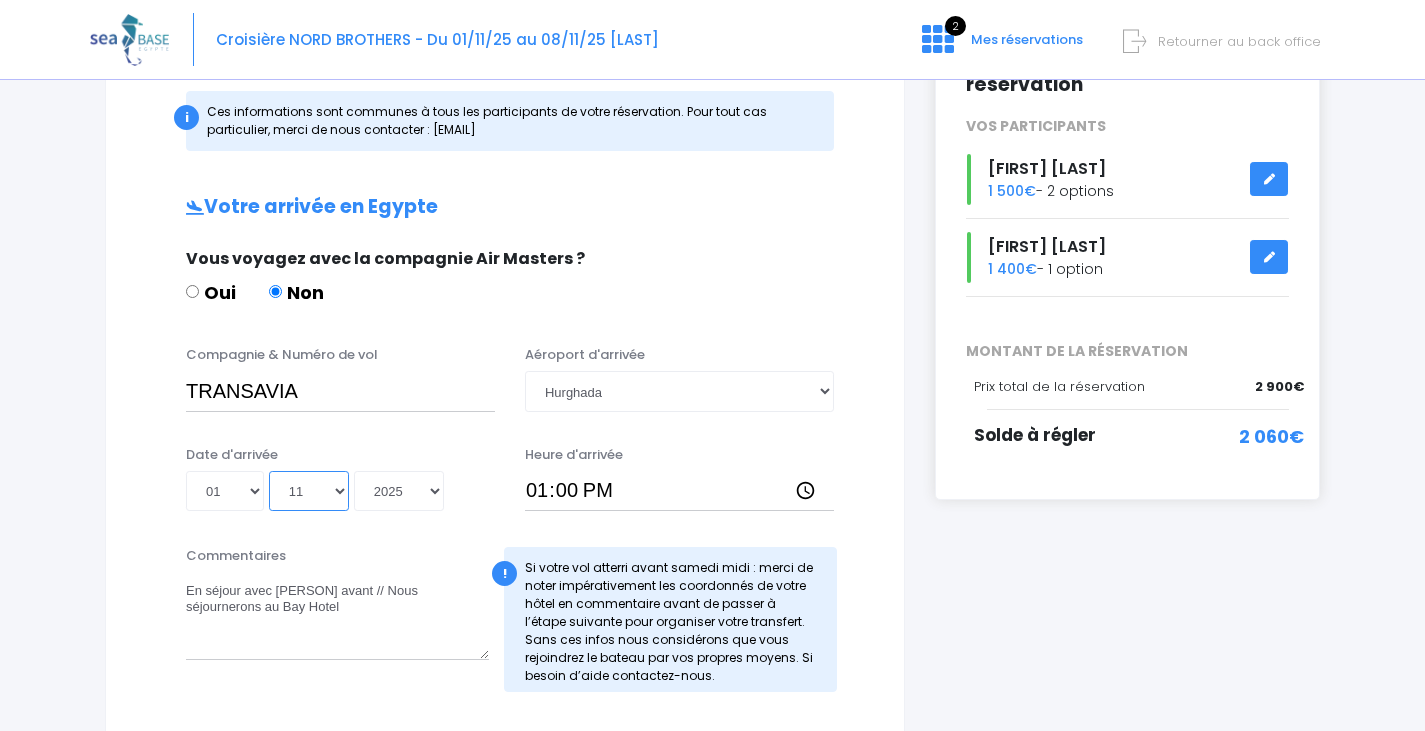 click on "Mois 01 02 03 04 05 06 07 08 09 10 11 12" at bounding box center [309, 491] 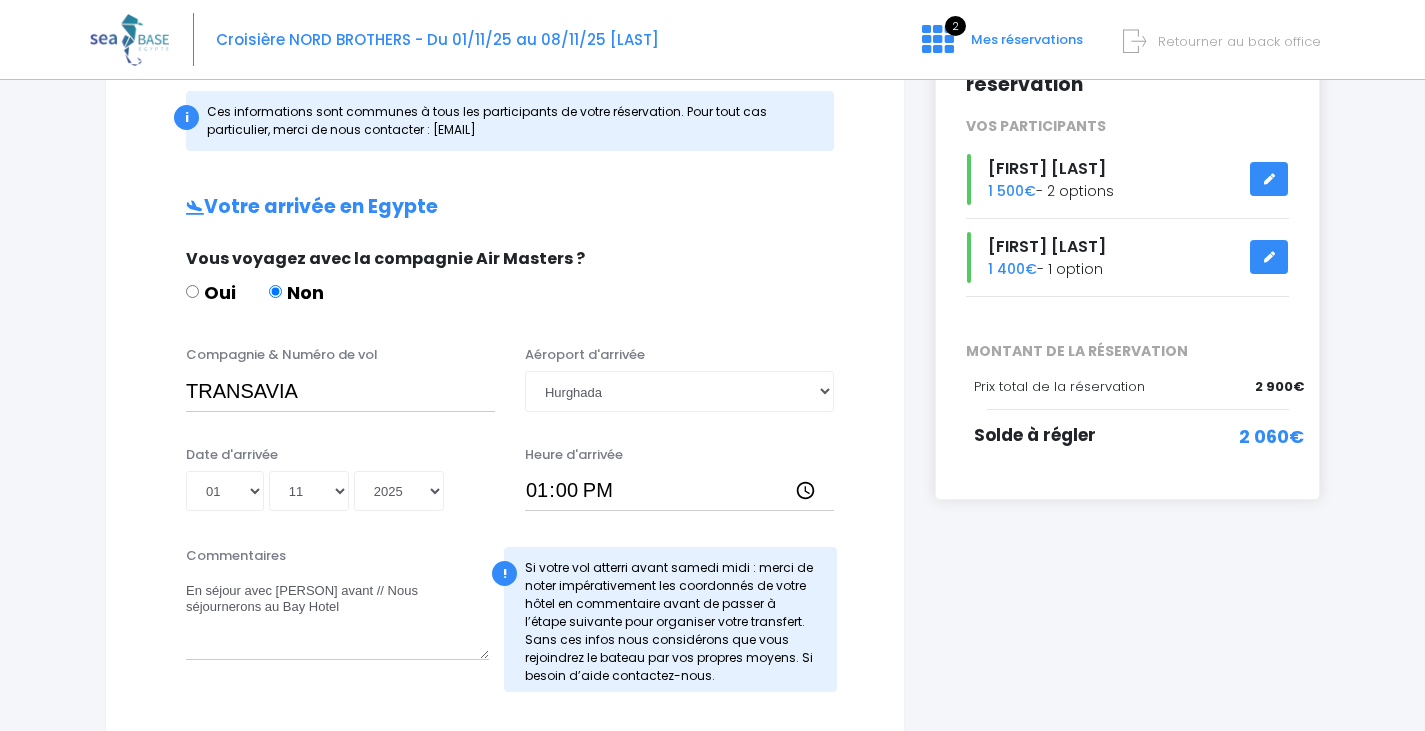 click on "Date d'arrivée
Jour 01 02 03 04 05 06 07 08 09 10 11 12 13 14 15 16 17 18 19 20 21 22 23 24 25 26 27 28 29 30 31 Mois 01 02 03 04 05 06 07 08 09 10 11 12 Année 2045 2044 2043 2042 2041 2040 2039 2038 2037 2036 2035 2034 2033 2032 2031 2030 2029 2028 2027 2026 2025 2024 2023 2022 2021 2020 2019 2018 2017 2016 2015 2014 2013 2012 2011 2010 2009 2008 2007 2006 2005 2004 2003 2002 2001 2000 1999 1998 1997 1996 1995 1994 1993 1992 1991 1990 1989 1988 1987 1986 1985 1984 1983 1982 1981 1980 1979 1978 1977 1976 1975 1974 1973 1972 1971 1970 1969 1968 1967 1966 1965 1964 1963 1962 1961 1960 1959 1958 1957 1956 1955 1954 1953 1952 1951 1950 1949 1948 1947 1946 1945 1944 1943 1942 1941 1940 1939 1938 1937 1936 1935 1934 1933 1932 1931 1930 1929 1928 1927 1926 1925 1924 1923 1922 1921 1920 1919 1918 1917 1916 1915 1914 1913 1912 1911 1910 1909 1908 1907 1906 1905 1904 1903 1902 1901 1900 [DATE]" at bounding box center (505, 485) 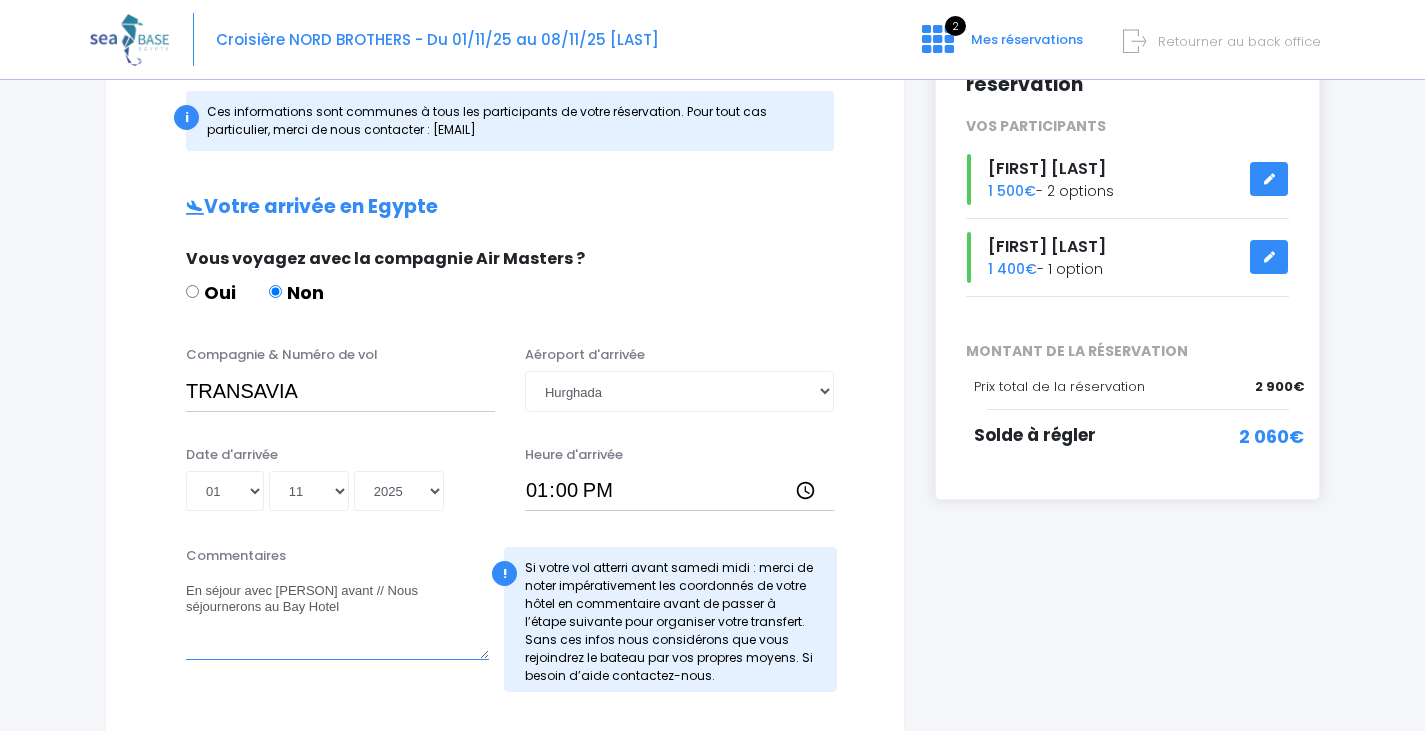 click on "En séjour avec [PERSON] avant // Nous séjournerons au Bay Hotel" at bounding box center (337, 616) 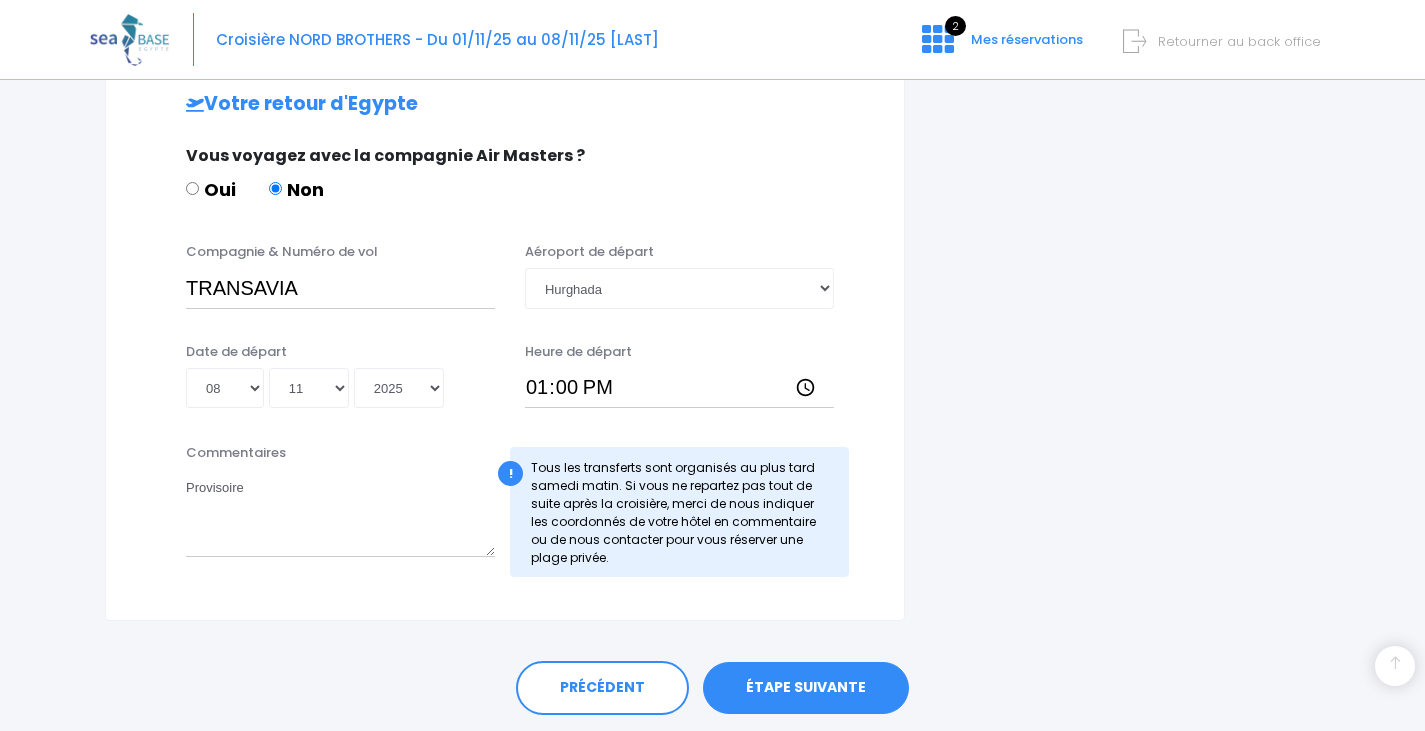 scroll, scrollTop: 1000, scrollLeft: 0, axis: vertical 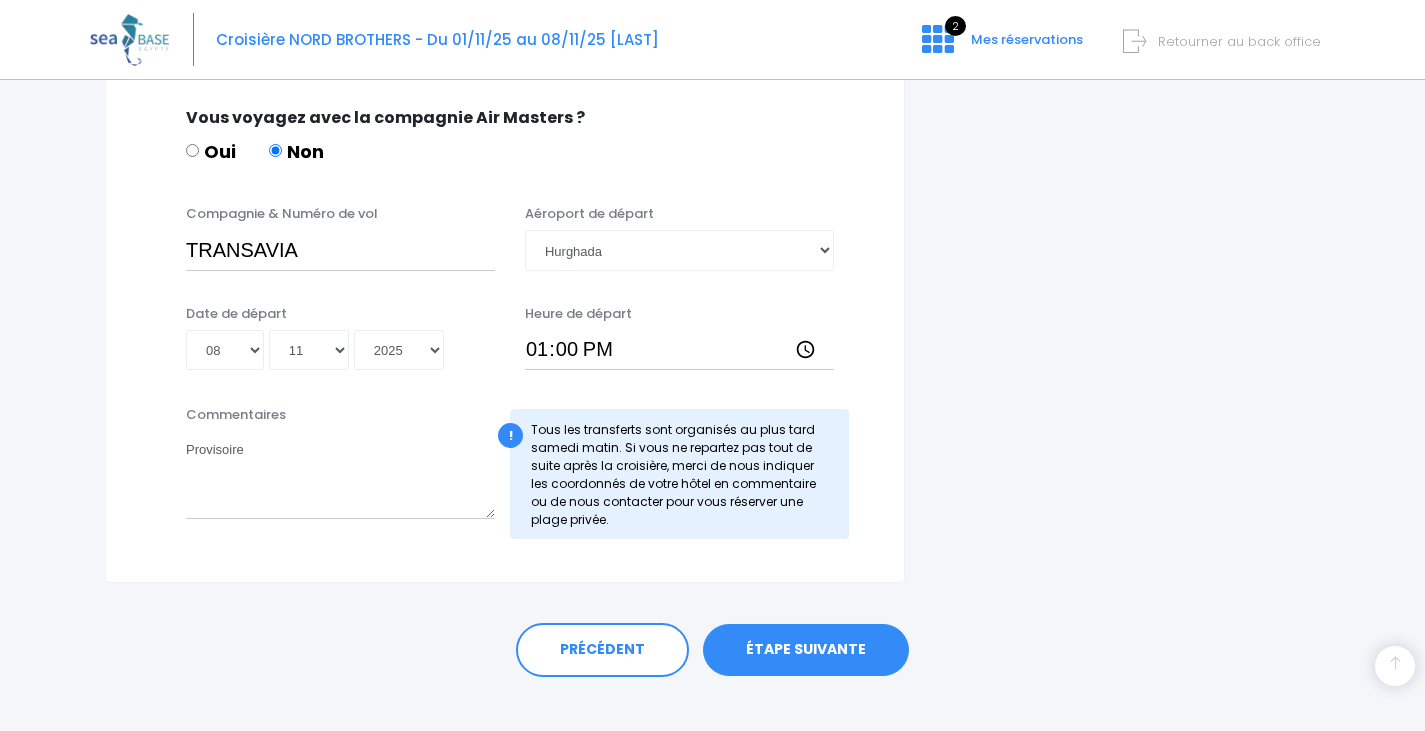 type on "Ne pas prendre en compte le vol aller. En séjour avec [PERSON] avant // Nous séjournerons au Bay Hotel" 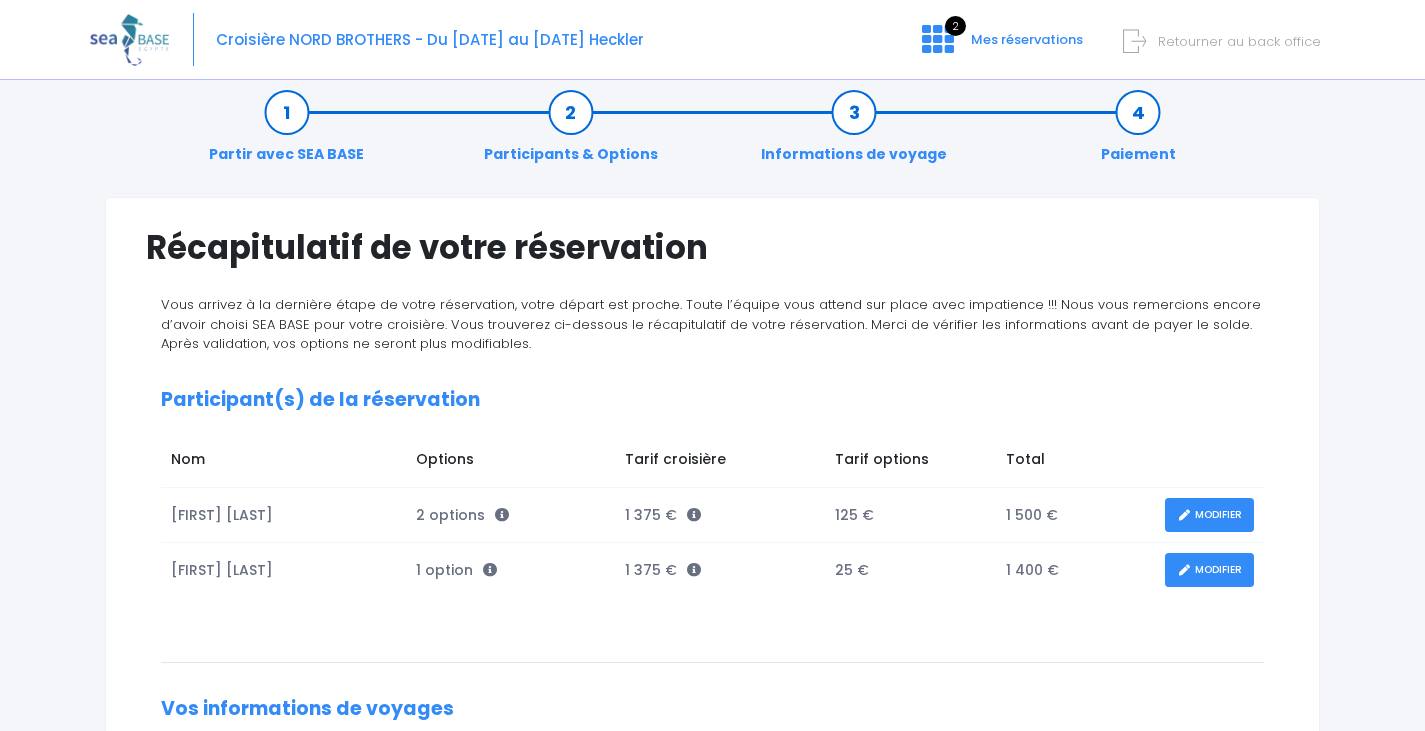 scroll, scrollTop: 0, scrollLeft: 0, axis: both 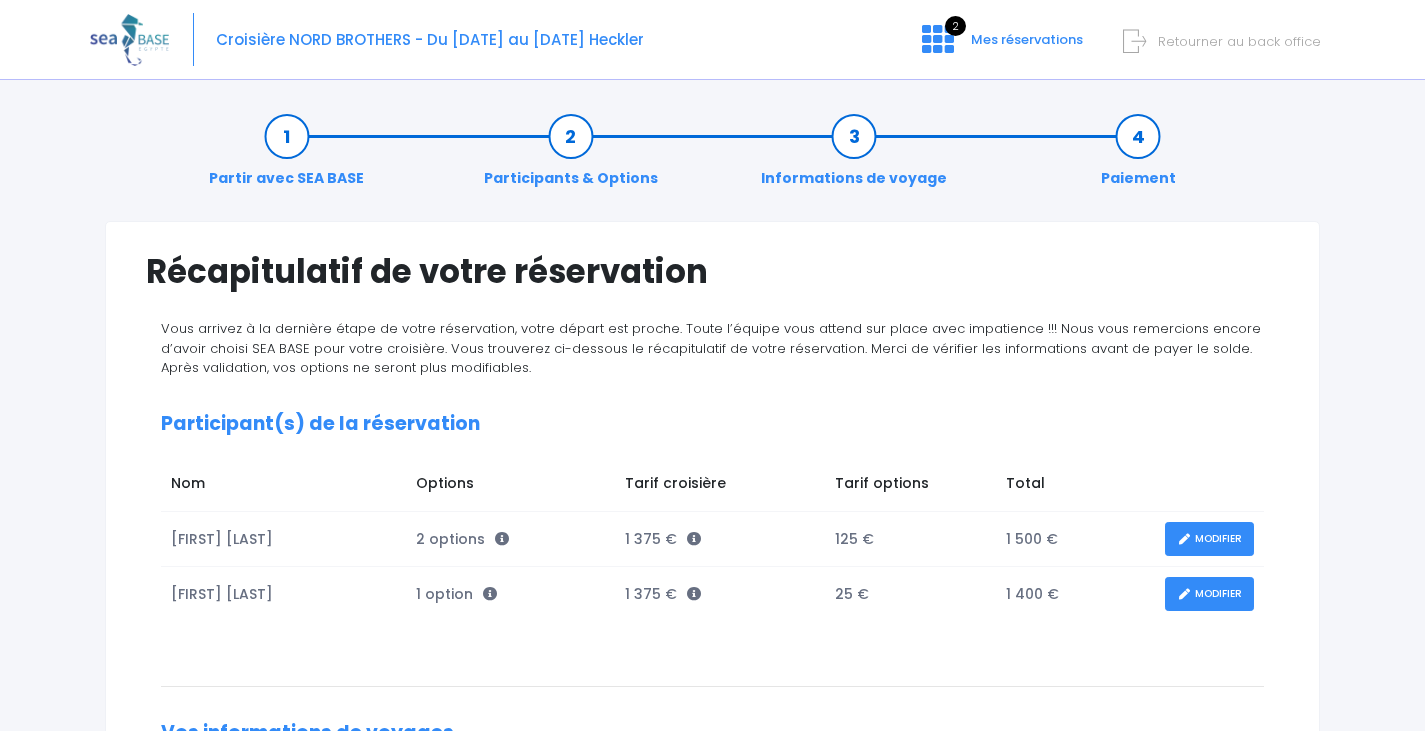 click on "Retourner au back office" at bounding box center [1239, 41] 